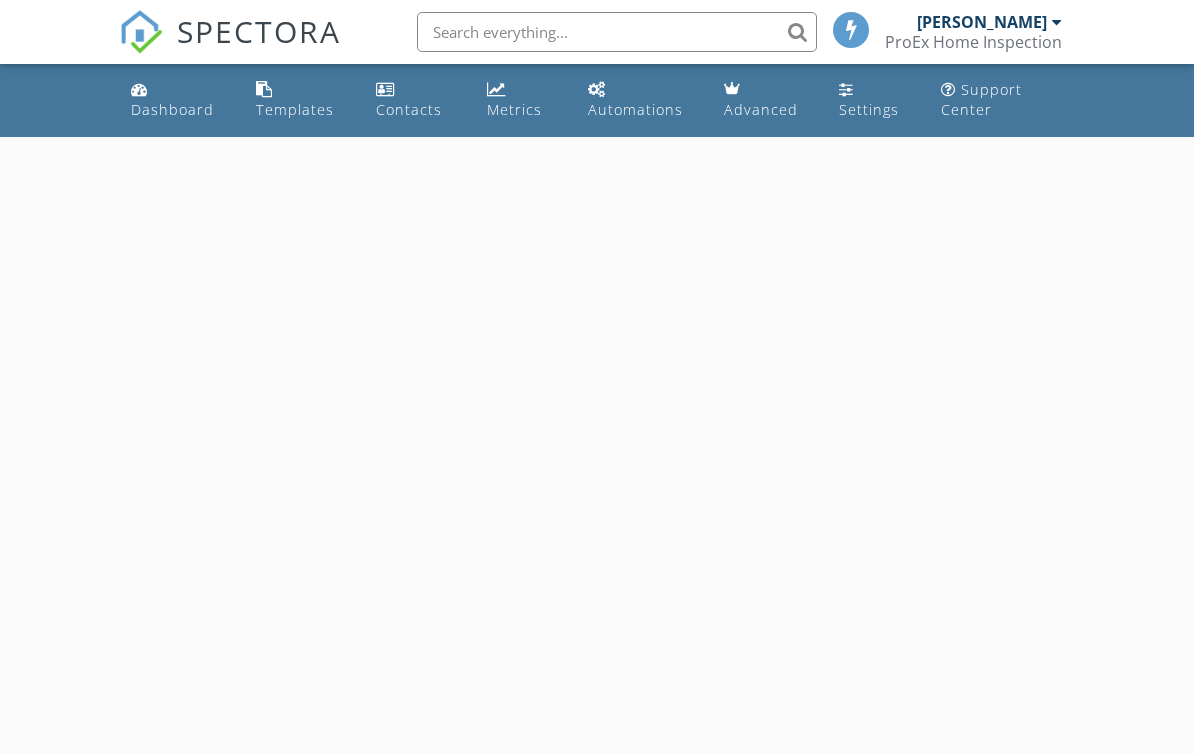 scroll, scrollTop: 0, scrollLeft: 0, axis: both 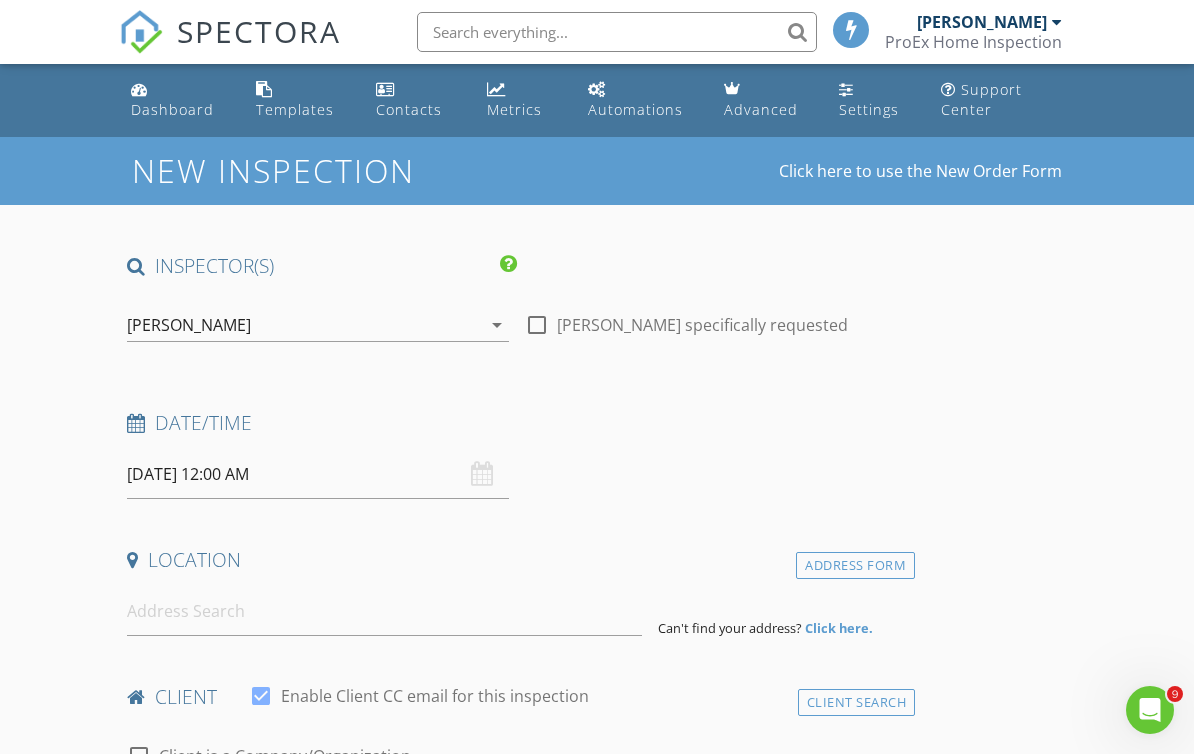 click on "New Inspection
Click here to use the New Order Form
INSPECTOR(S)
check_box   Travis Dooley   PRIMARY   Travis Dooley arrow_drop_down   check_box_outline_blank Travis Dooley specifically requested
Date/Time
07/15/2025 12:00 AM
Location
Address Form       Can't find your address?   Click here.
client
check_box Enable Client CC email for this inspection   Client Search     check_box_outline_blank Client is a Company/Organization     First Name   Last Name   Email   CC Email   Phone   Address   City   State   Zip       Notes   Private Notes
ADD ADDITIONAL client
SERVICES
arrow_drop_down     Select Discount Code arrow_drop_down    Charges       TOTAL   $0.00    Duration    No services with durations selected      Templates    No templates selected    Agreements" at bounding box center (597, 1757) 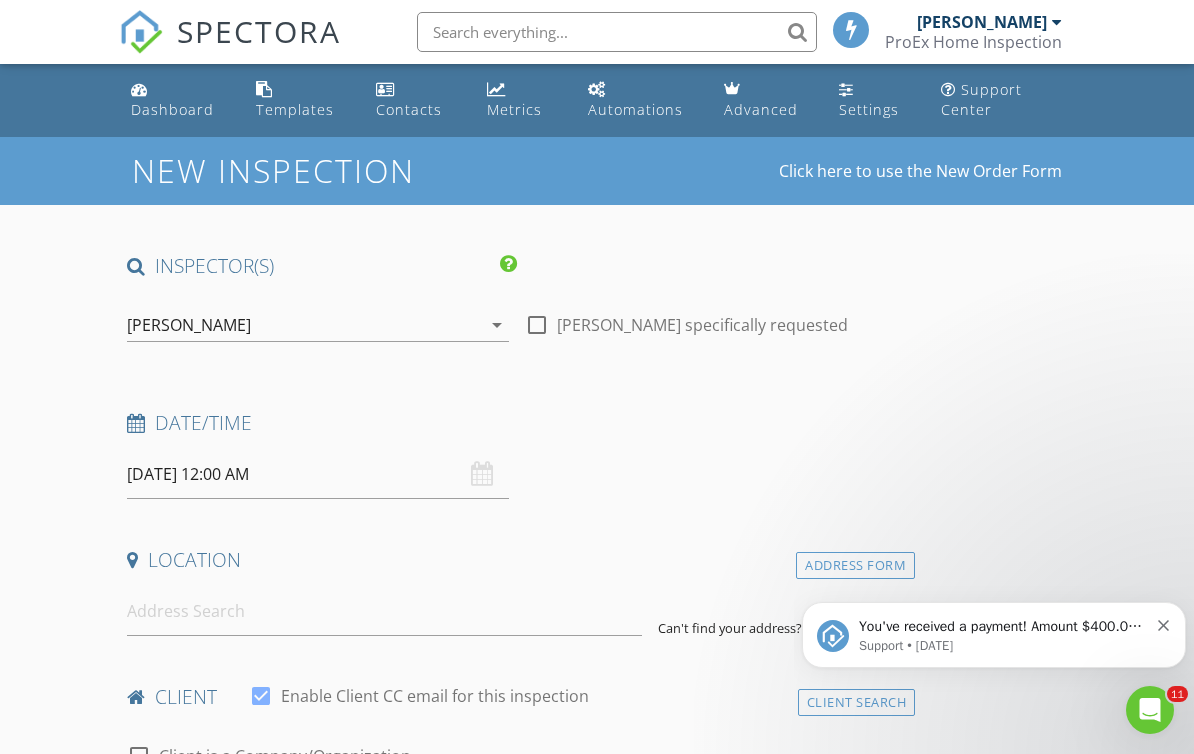 scroll, scrollTop: 0, scrollLeft: 0, axis: both 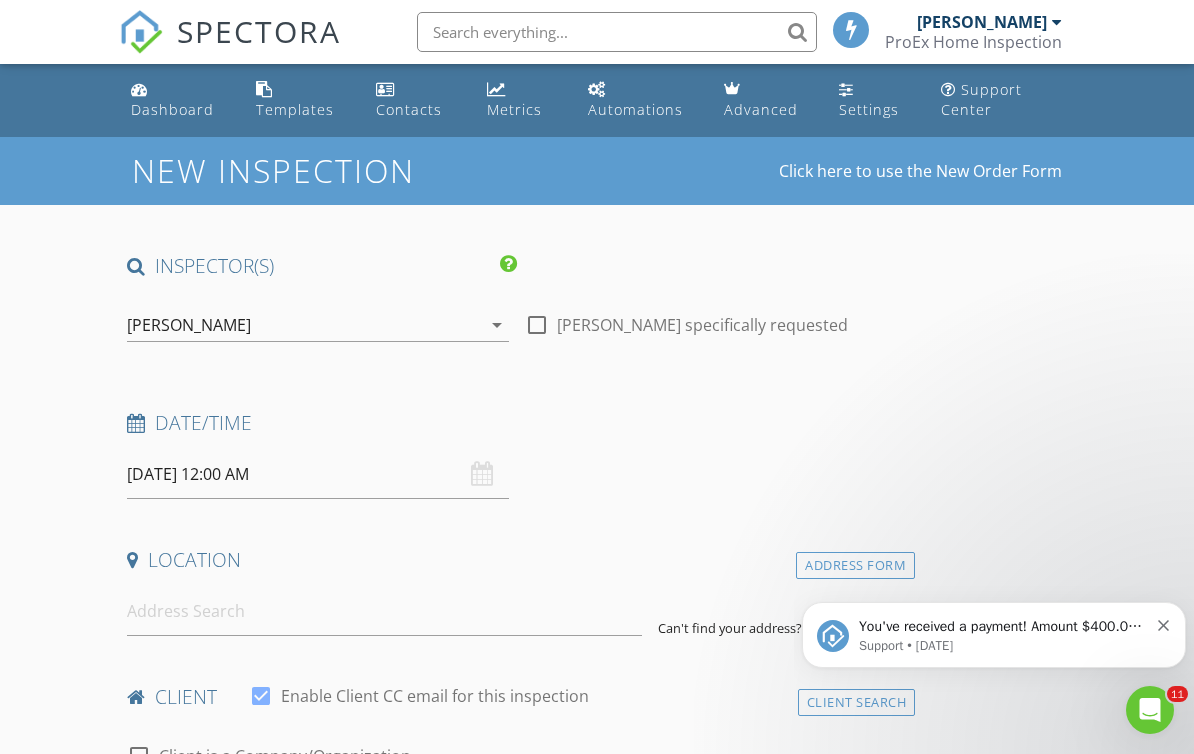 click 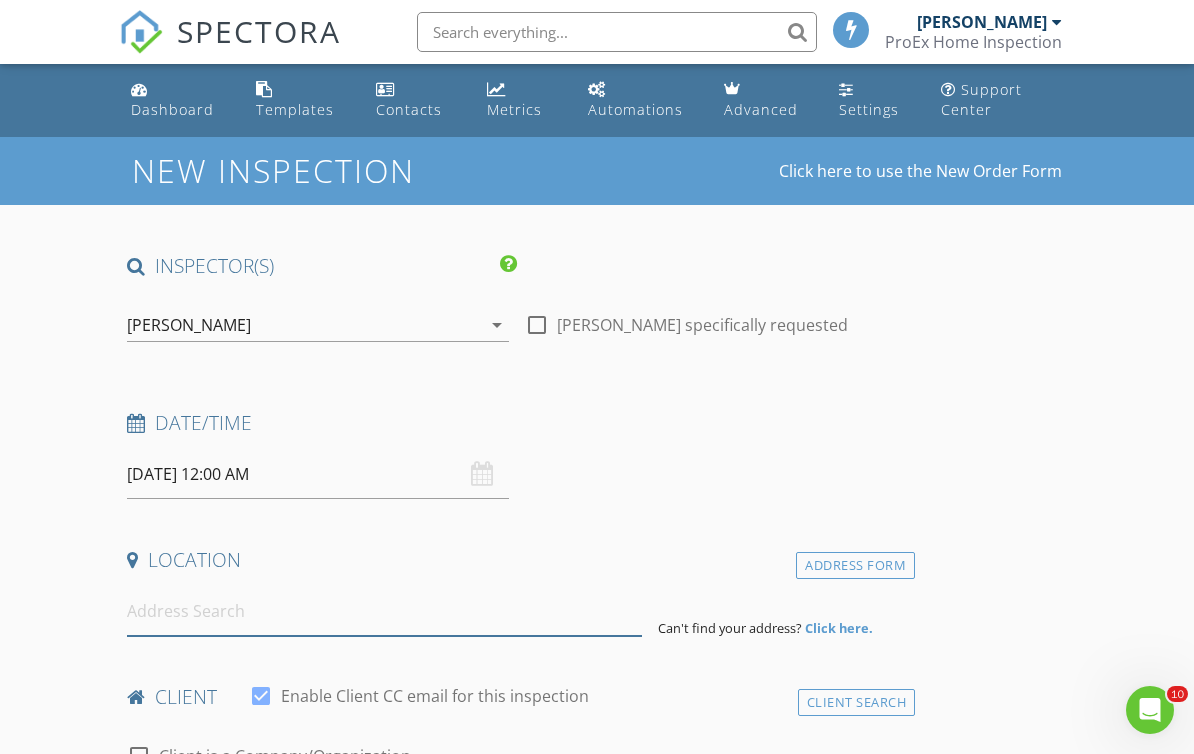 click at bounding box center [384, 611] 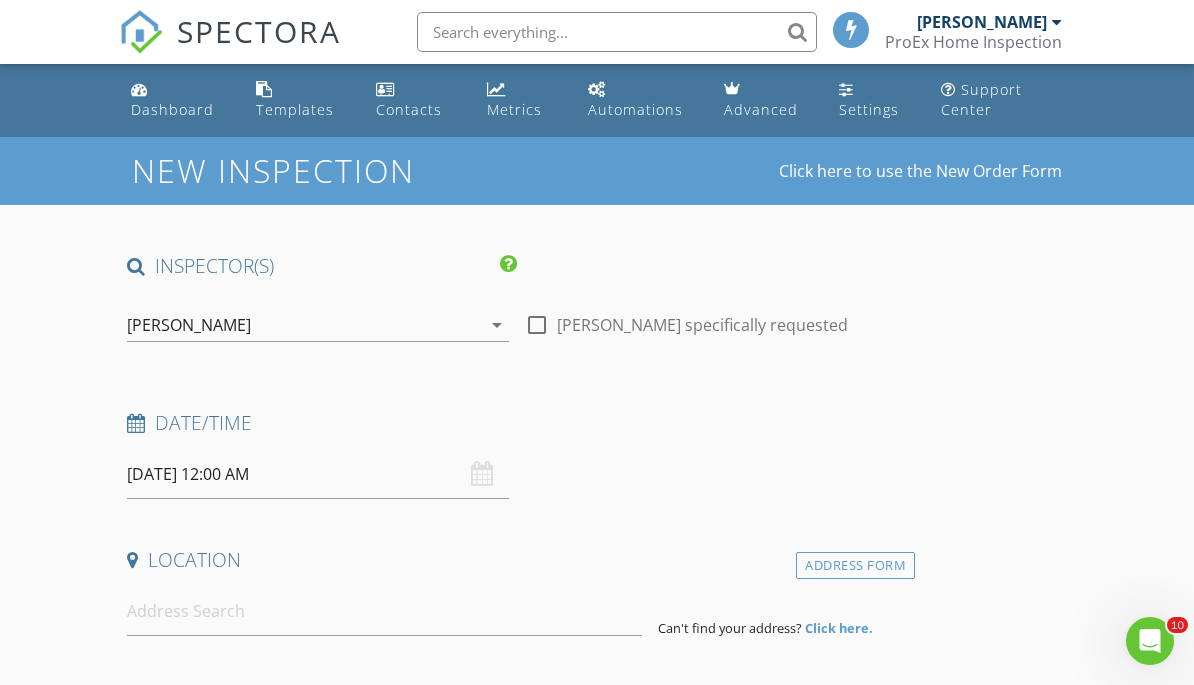 click on "07/15/2025 12:00 AM" at bounding box center [318, 474] 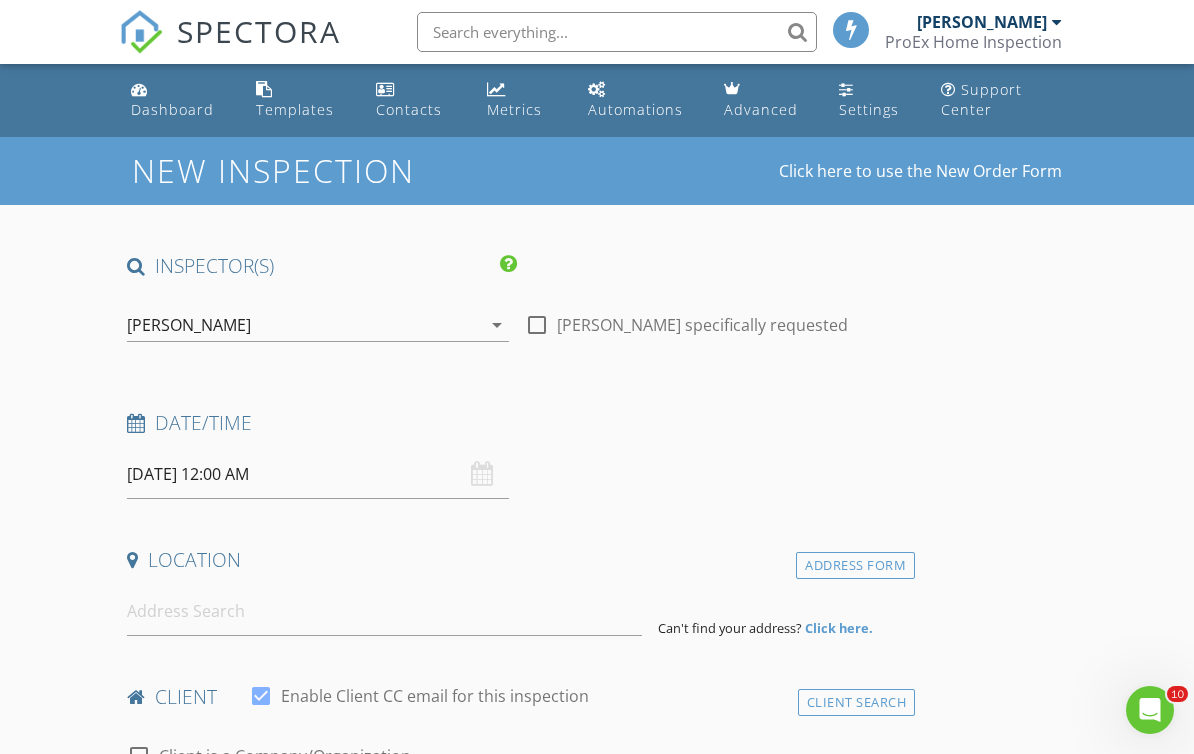 click on "07/15/2025 12:00 AM" at bounding box center (318, 474) 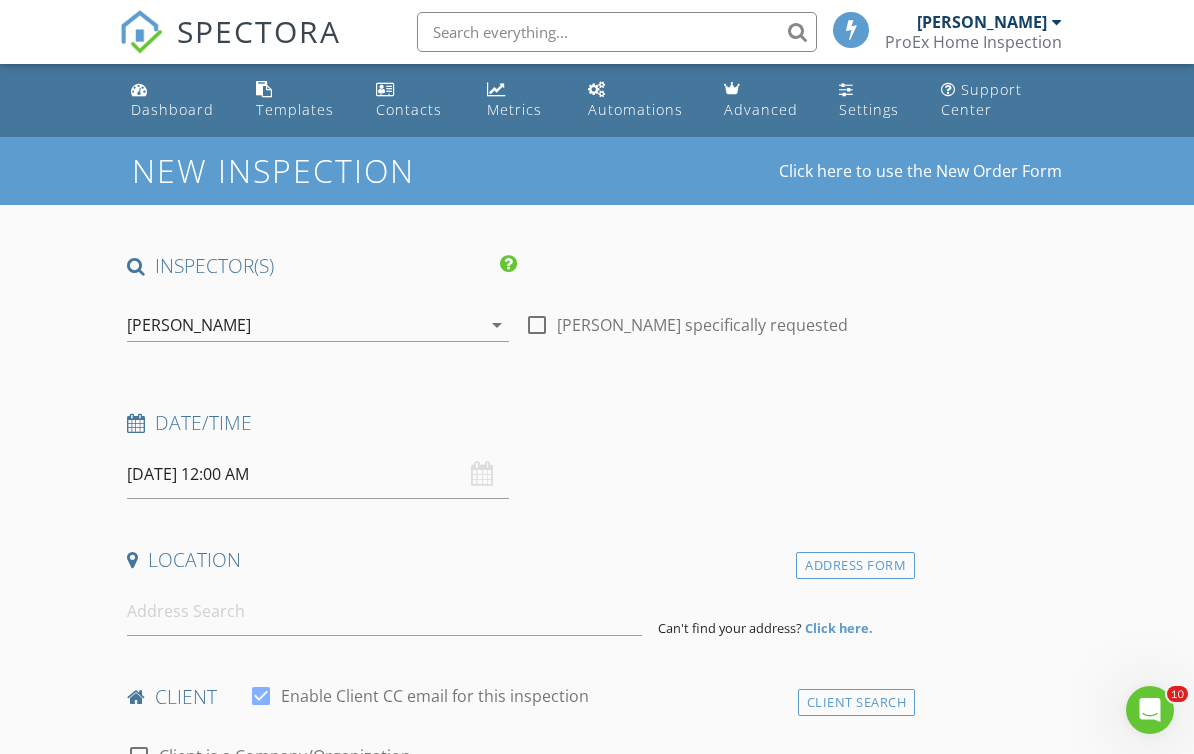 click on "07/15/2025 12:00 AM" at bounding box center (318, 474) 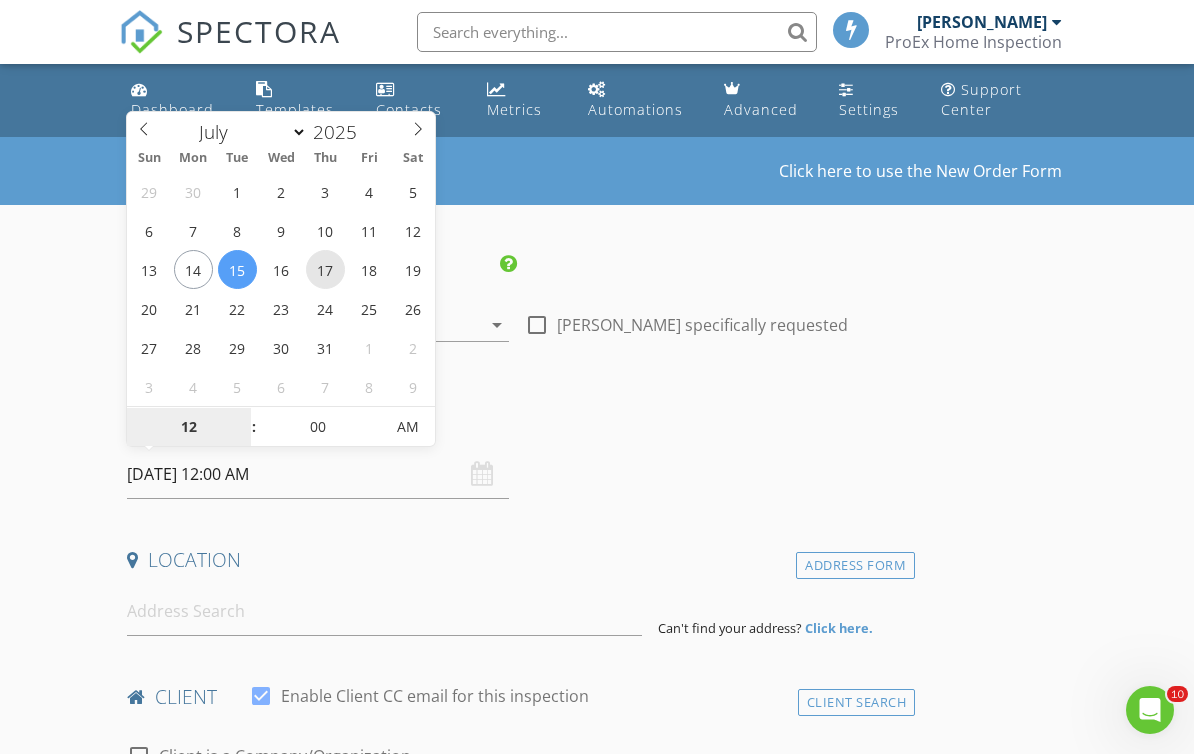 type on "07/17/2025 12:00 AM" 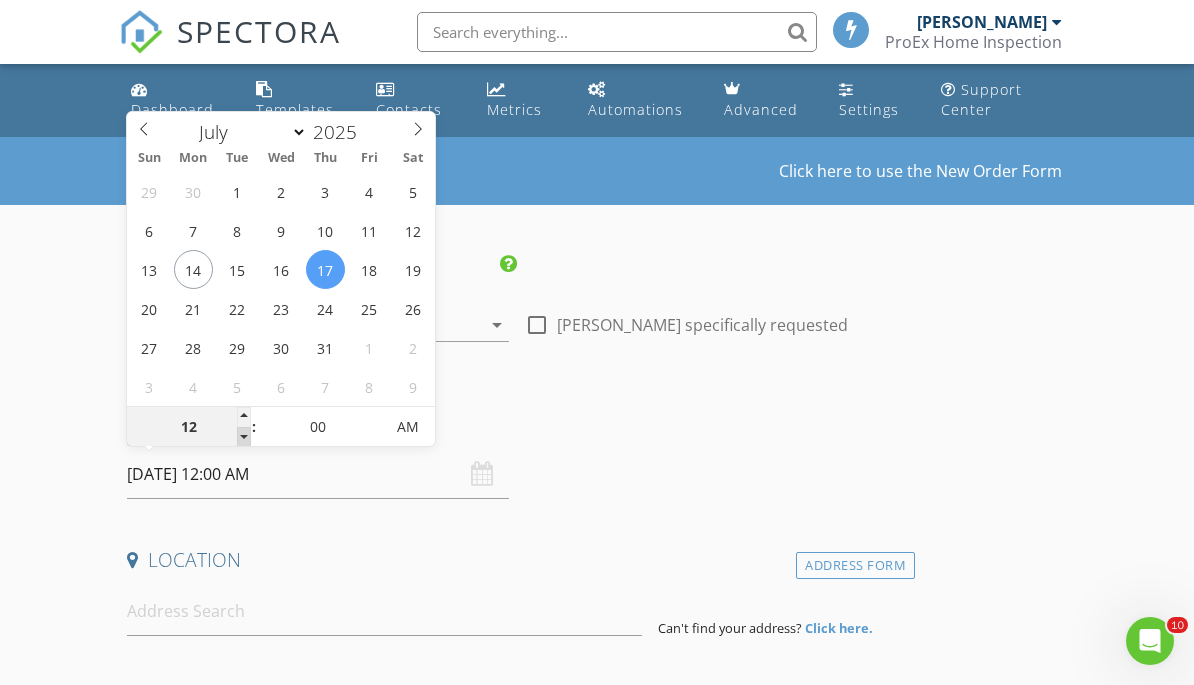 type on "11" 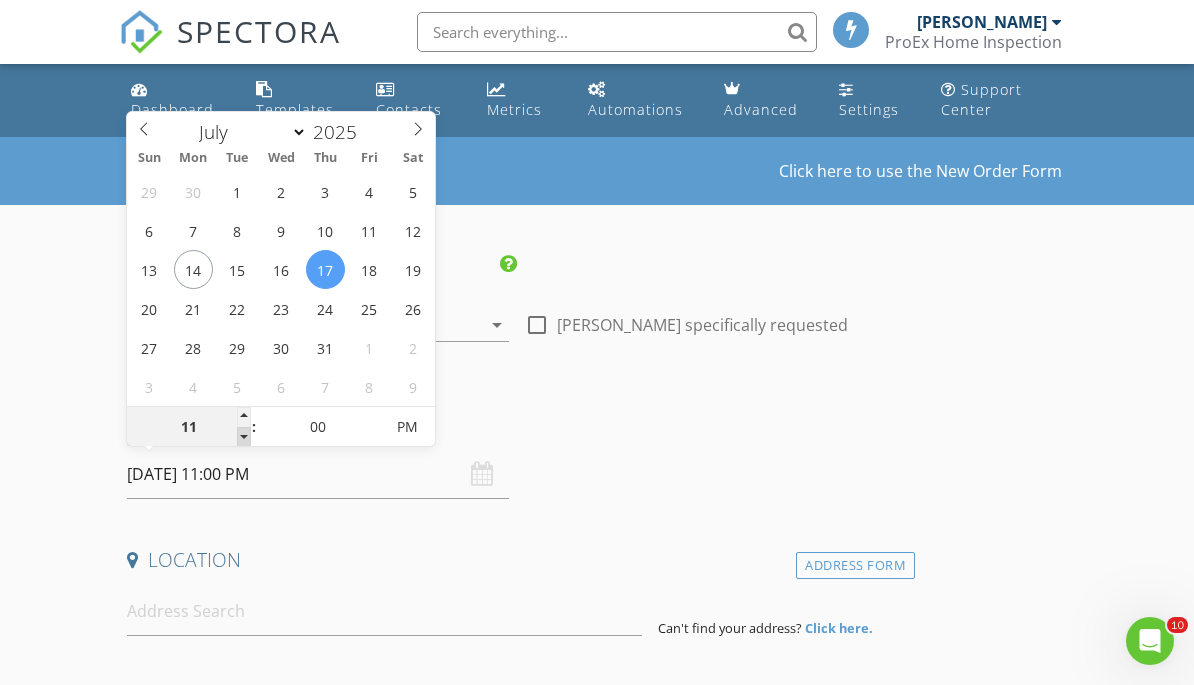 click at bounding box center (244, 437) 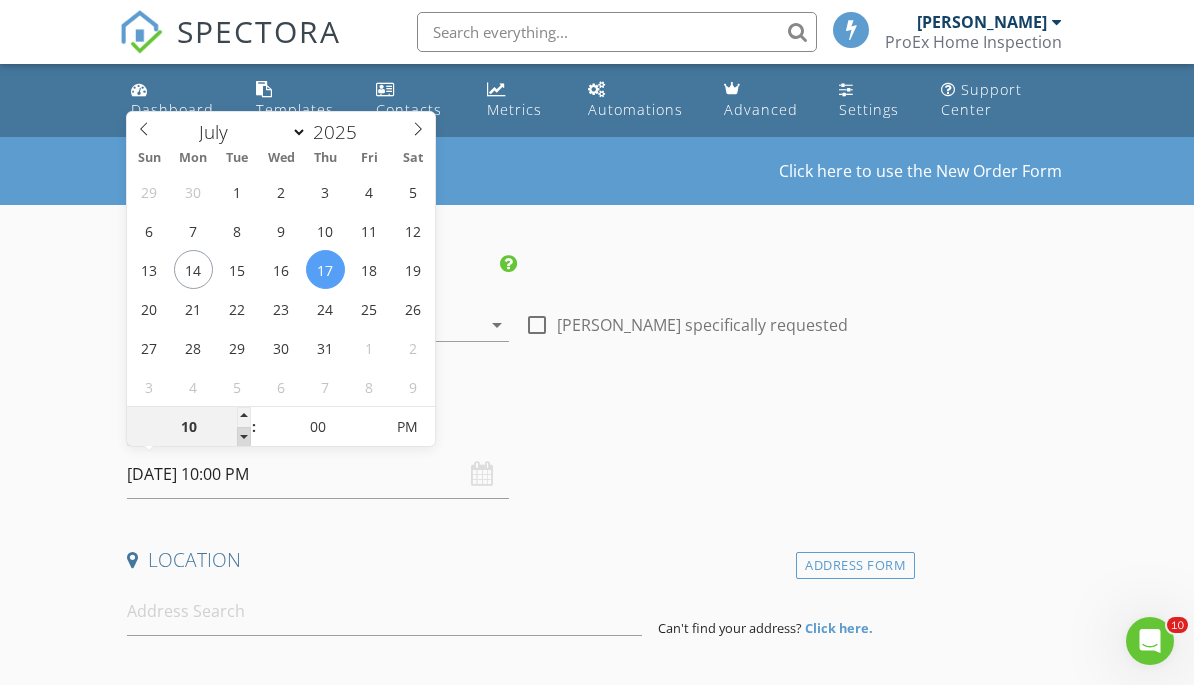 click at bounding box center [244, 437] 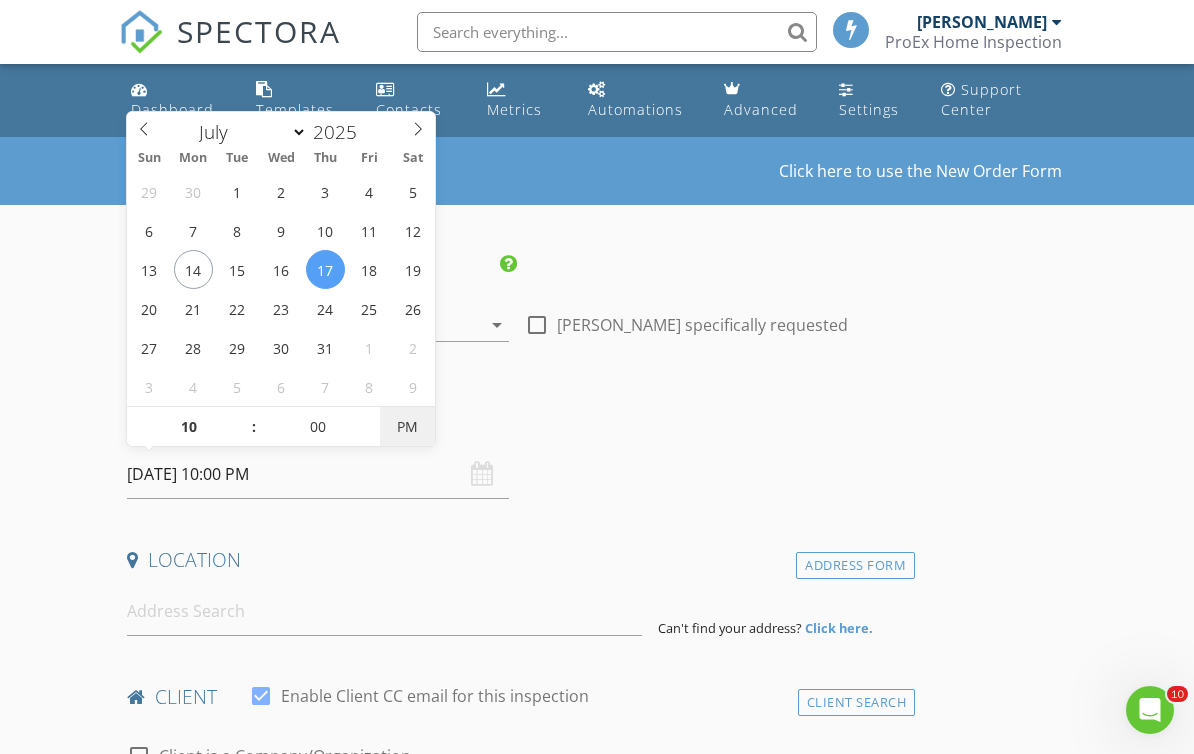type on "[DATE] 10:00 AM" 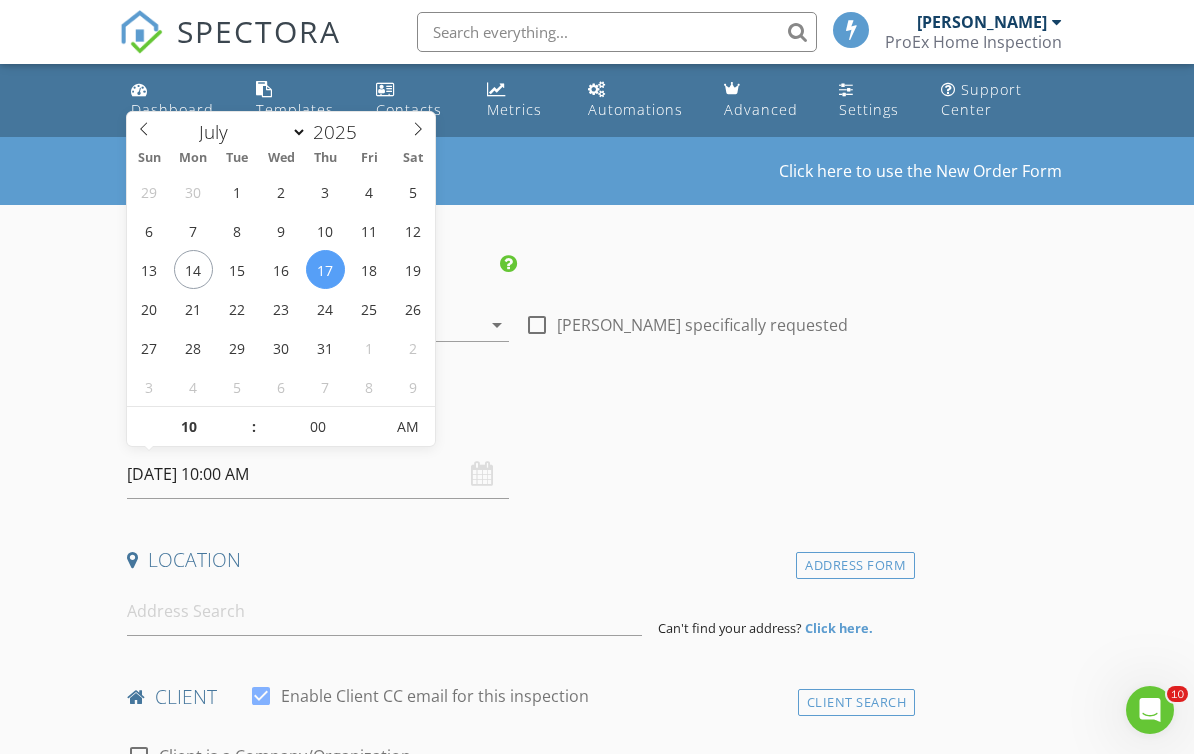 click on "INSPECTOR(S)
check_box   Travis Dooley   PRIMARY   Travis Dooley arrow_drop_down   check_box_outline_blank Travis Dooley specifically requested
Date/Time
07/17/2025 10:00 AM
Location
Address Form       Can't find your address?   Click here.
client
check_box Enable Client CC email for this inspection   Client Search     check_box_outline_blank Client is a Company/Organization     First Name   Last Name   Email   CC Email   Phone   Address   City   State   Zip       Notes   Private Notes
ADD ADDITIONAL client
SERVICES
arrow_drop_down     Select Discount Code arrow_drop_down    Charges       TOTAL   $0.00    Duration    No services with durations selected      Templates    No templates selected    Agreements    No agreements selected
Manual Edit
TOTAL:" at bounding box center [596, 1791] 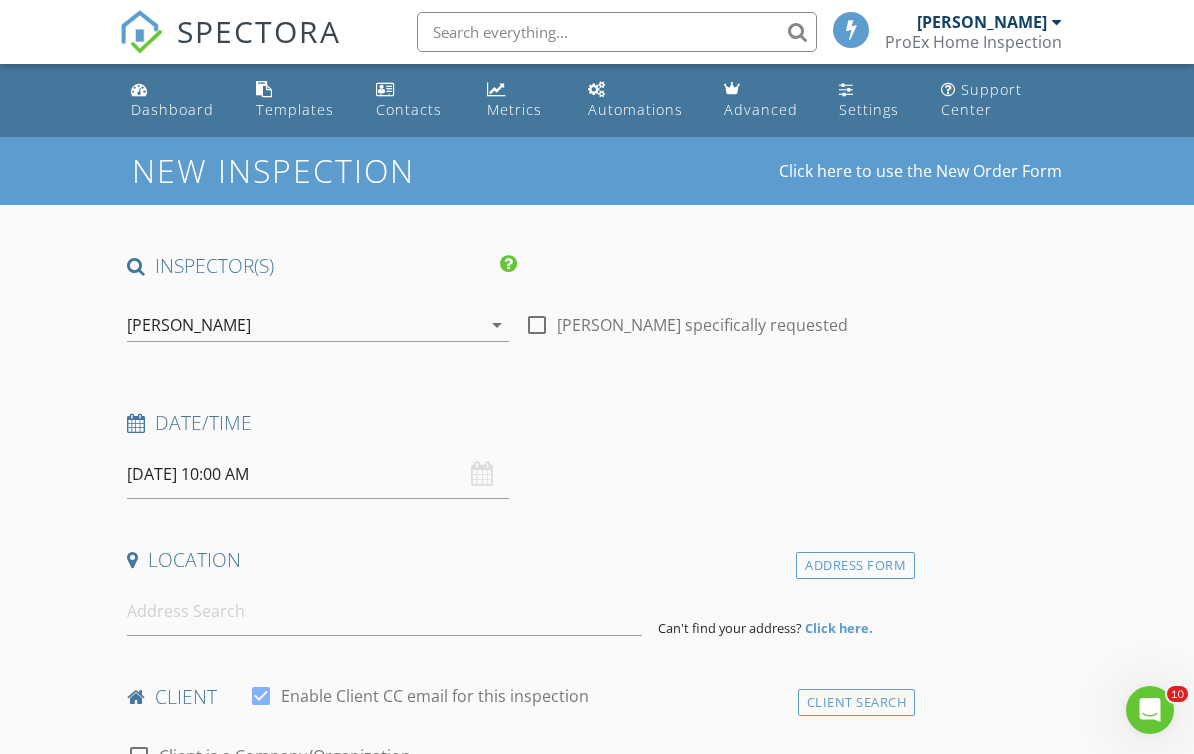 click on "INSPECTOR(S)
check_box   Travis Dooley   PRIMARY   Travis Dooley arrow_drop_down   check_box_outline_blank Travis Dooley specifically requested
Date/Time
07/17/2025 10:00 AM
Location
Address Form       Can't find your address?   Click here.
client
check_box Enable Client CC email for this inspection   Client Search     check_box_outline_blank Client is a Company/Organization     First Name   Last Name   Email   CC Email   Phone   Address   City   State   Zip       Notes   Private Notes
ADD ADDITIONAL client
SERVICES
arrow_drop_down     Select Discount Code arrow_drop_down    Charges       TOTAL   $0.00    Duration    No services with durations selected      Templates    No templates selected    Agreements    No agreements selected
Manual Edit
TOTAL:" at bounding box center (596, 1791) 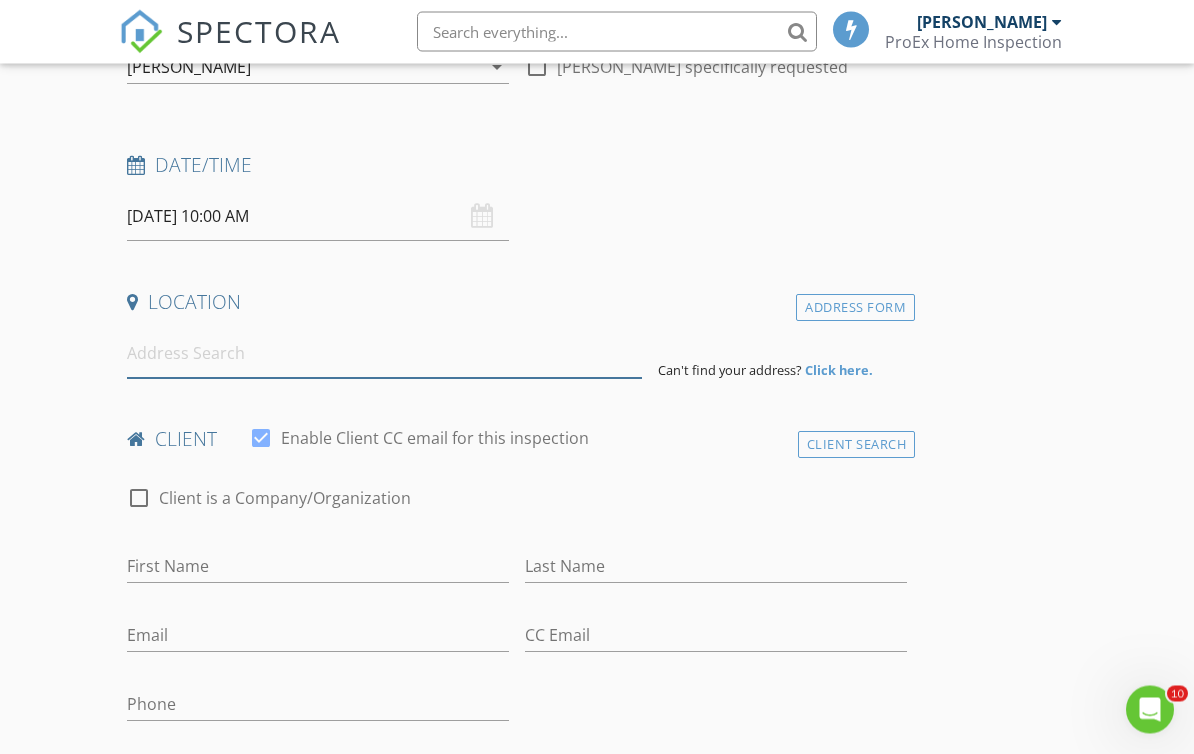 click at bounding box center (384, 354) 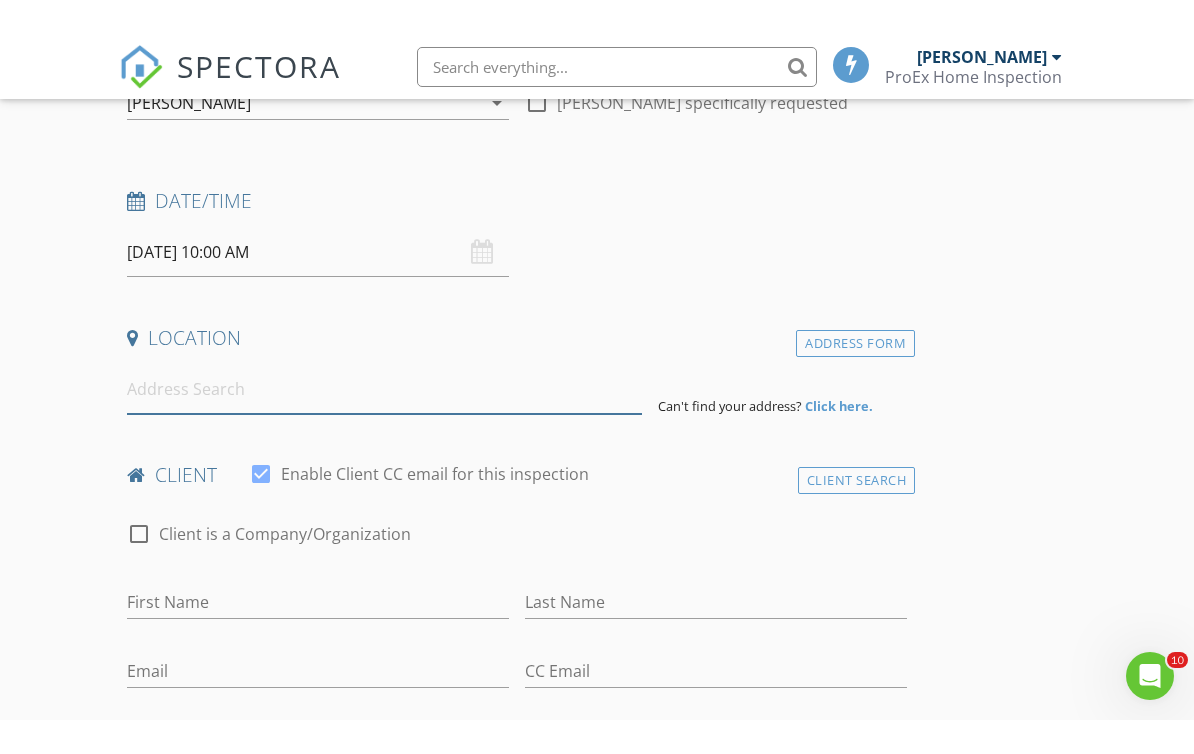 scroll, scrollTop: 258, scrollLeft: 0, axis: vertical 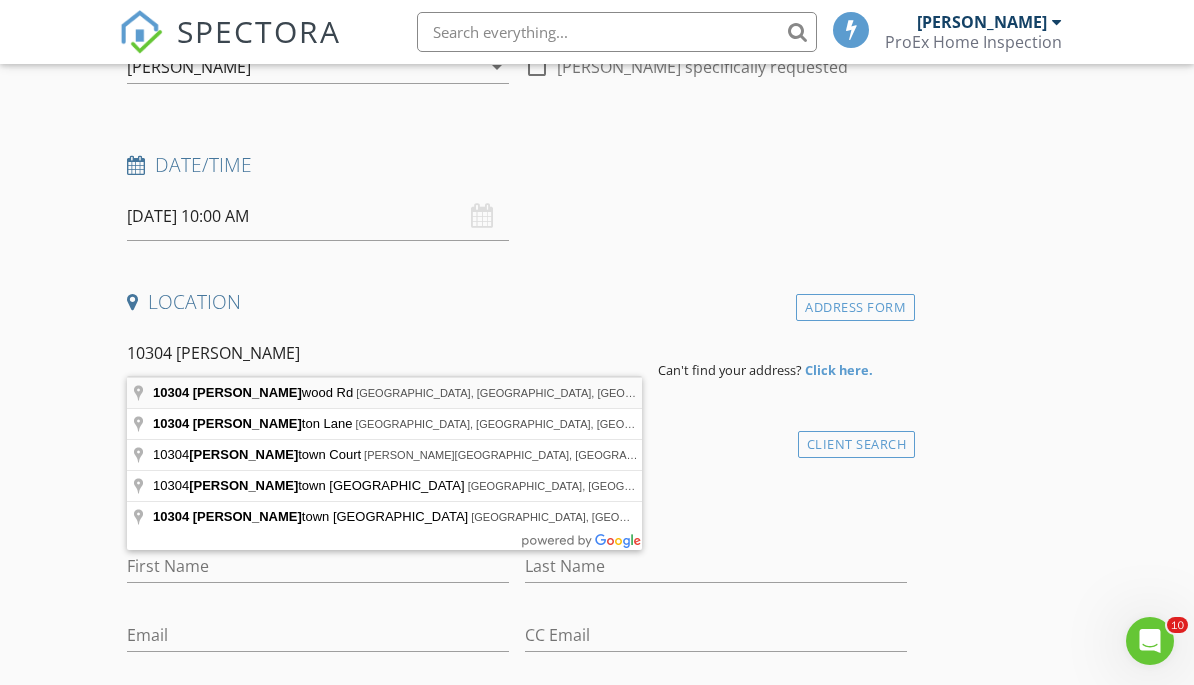 type on "10304 Charleswood Rd, Louisville, KY, USA" 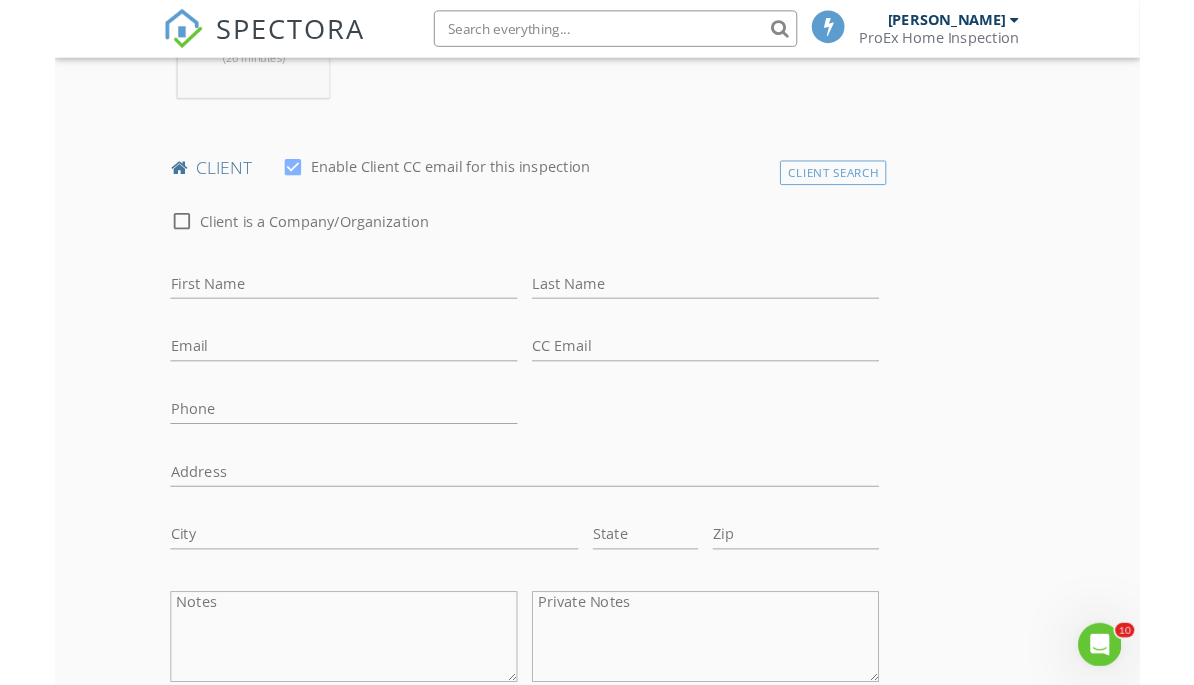 scroll, scrollTop: 968, scrollLeft: 0, axis: vertical 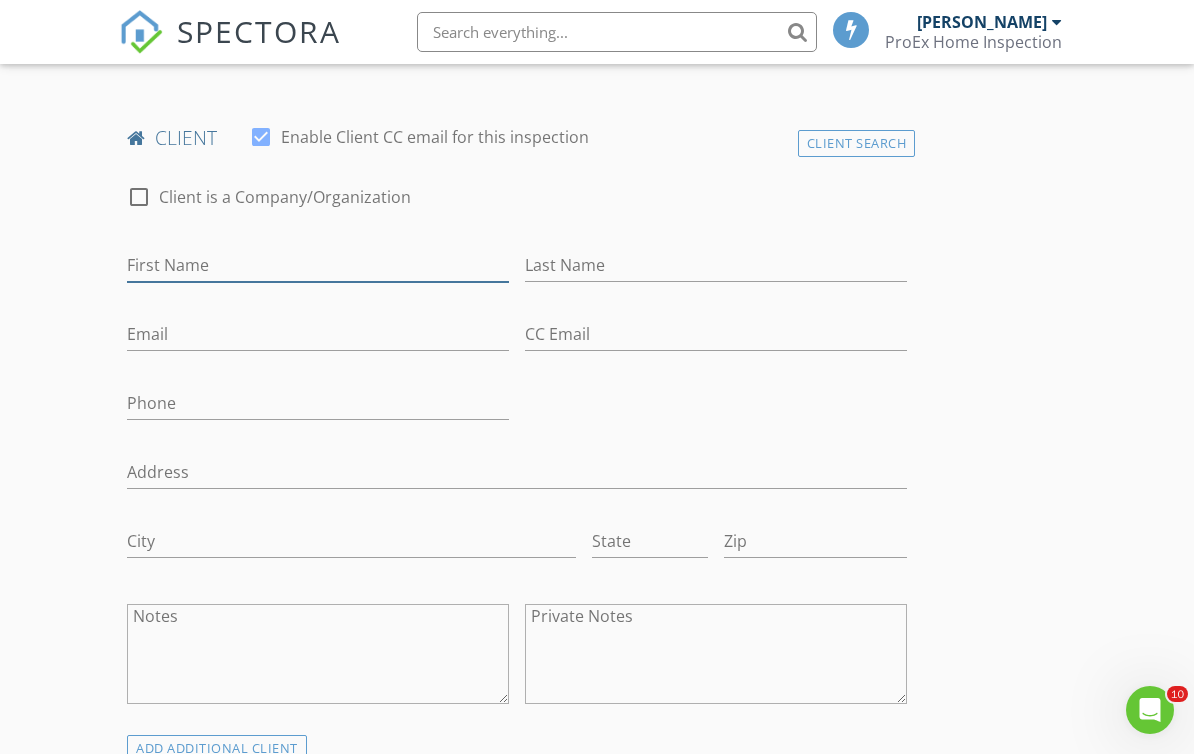 click on "First Name" at bounding box center (318, 265) 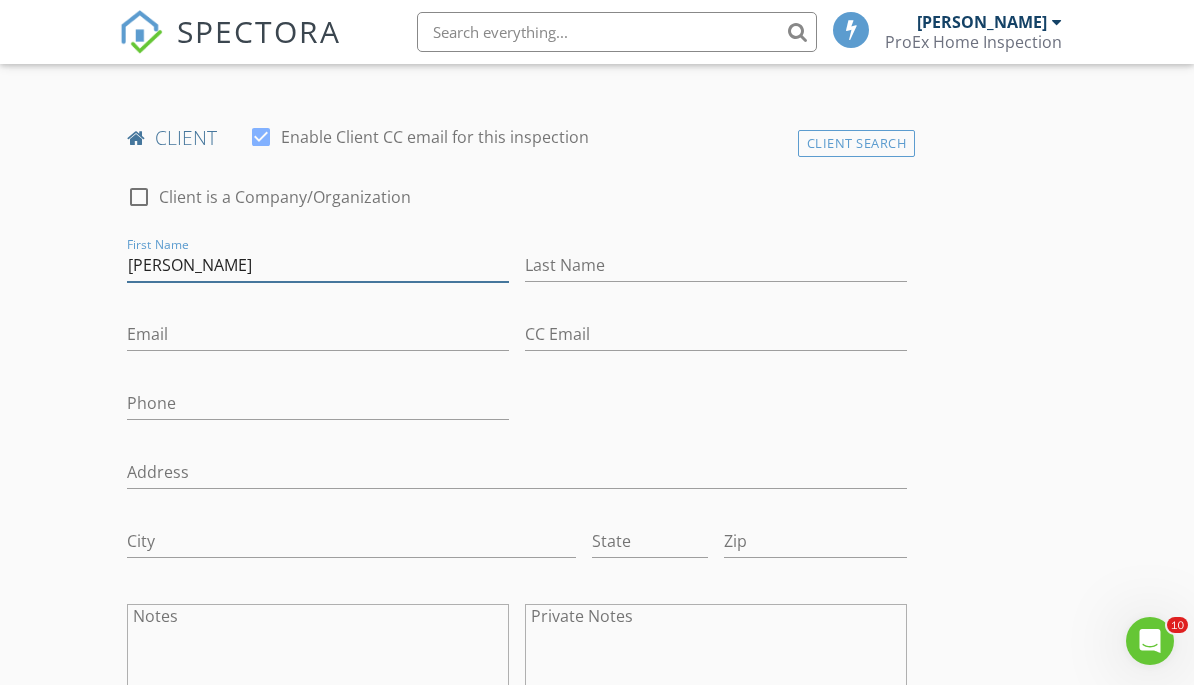 type on "[PERSON_NAME]" 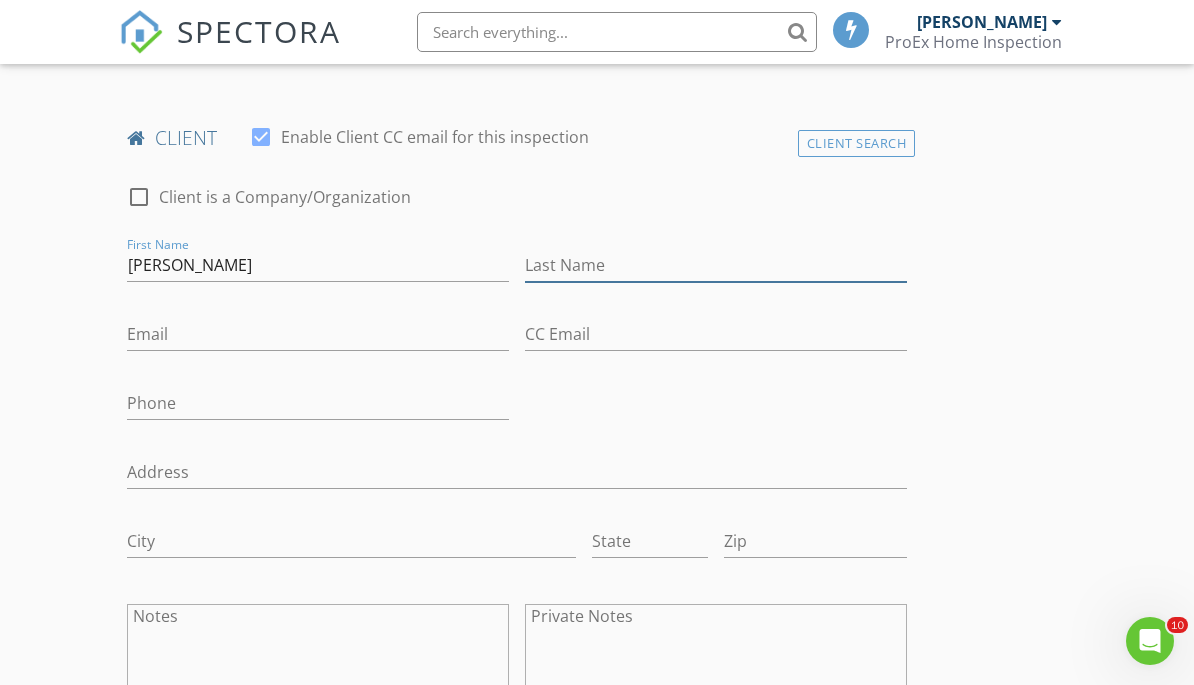 click on "Last Name" at bounding box center [716, 265] 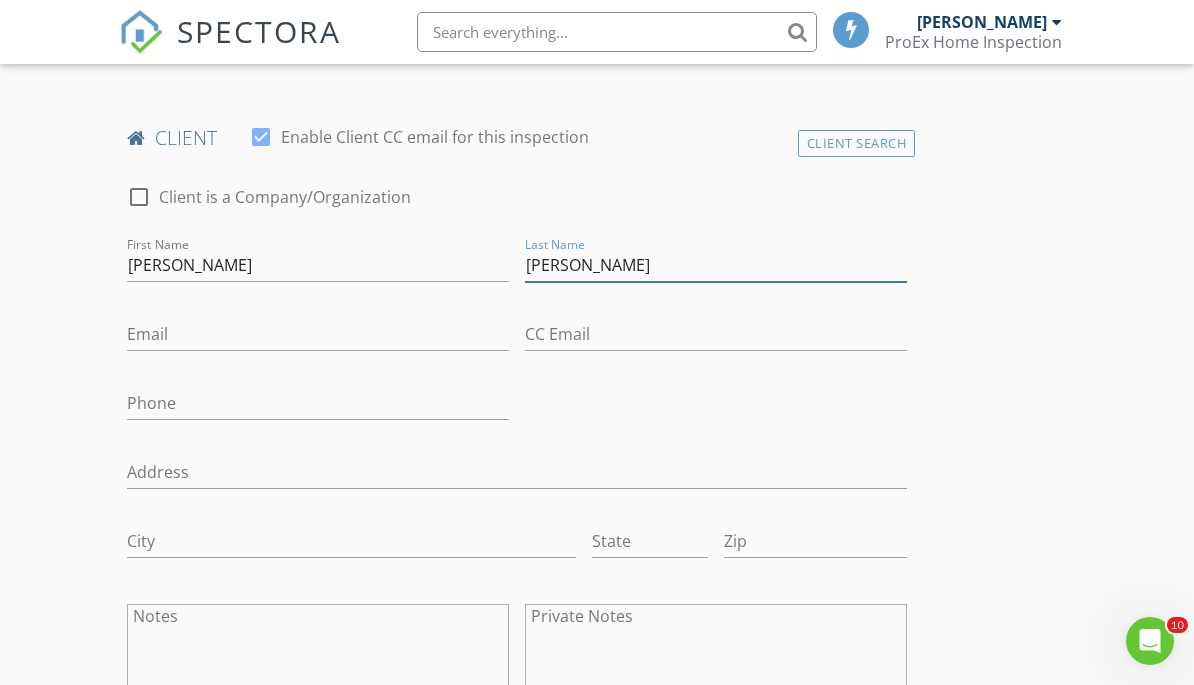 type on "[PERSON_NAME]" 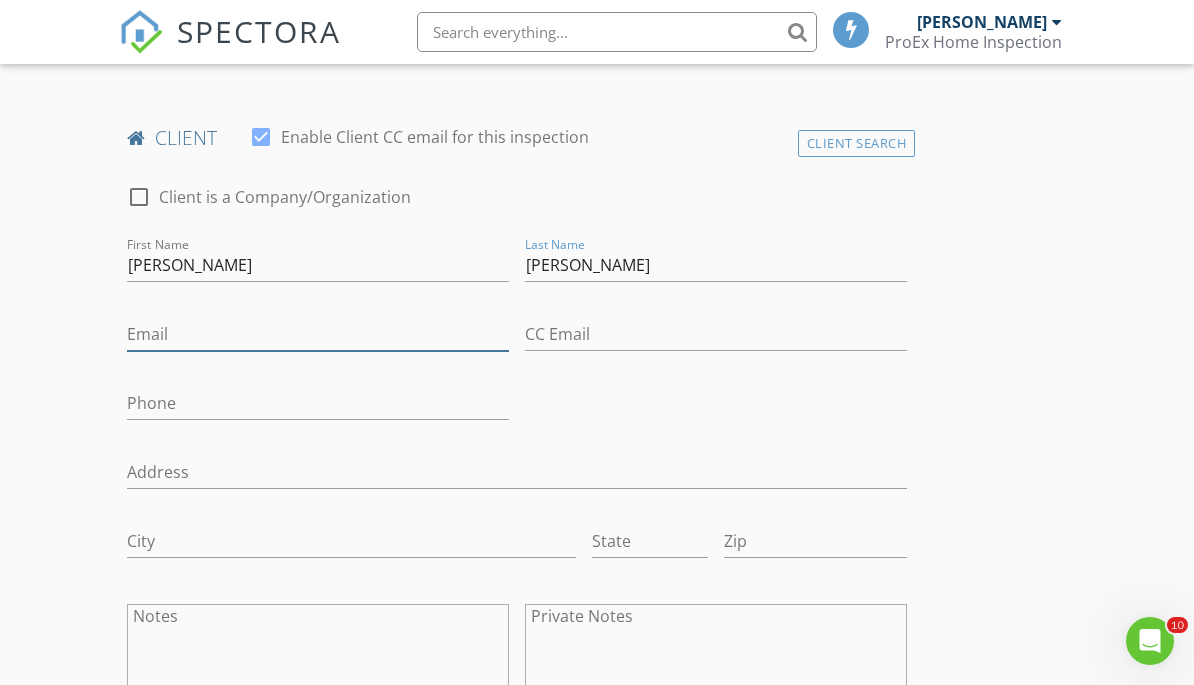 click on "Email" at bounding box center [318, 334] 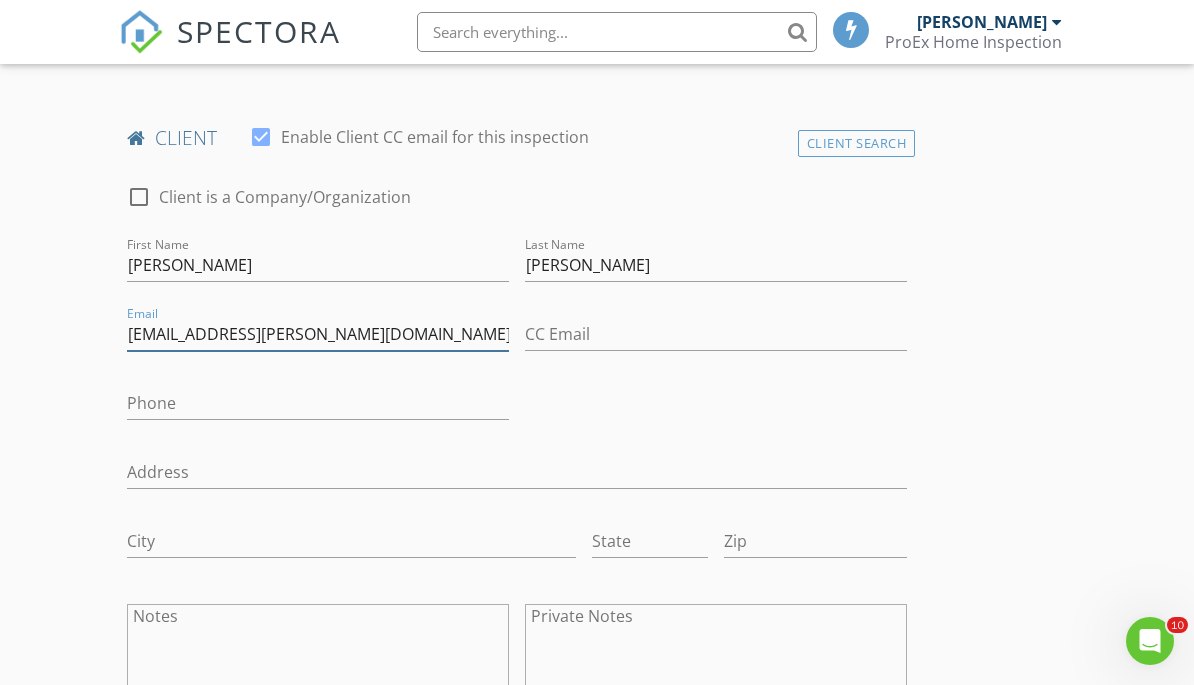 type on "[EMAIL_ADDRESS][PERSON_NAME][DOMAIN_NAME]" 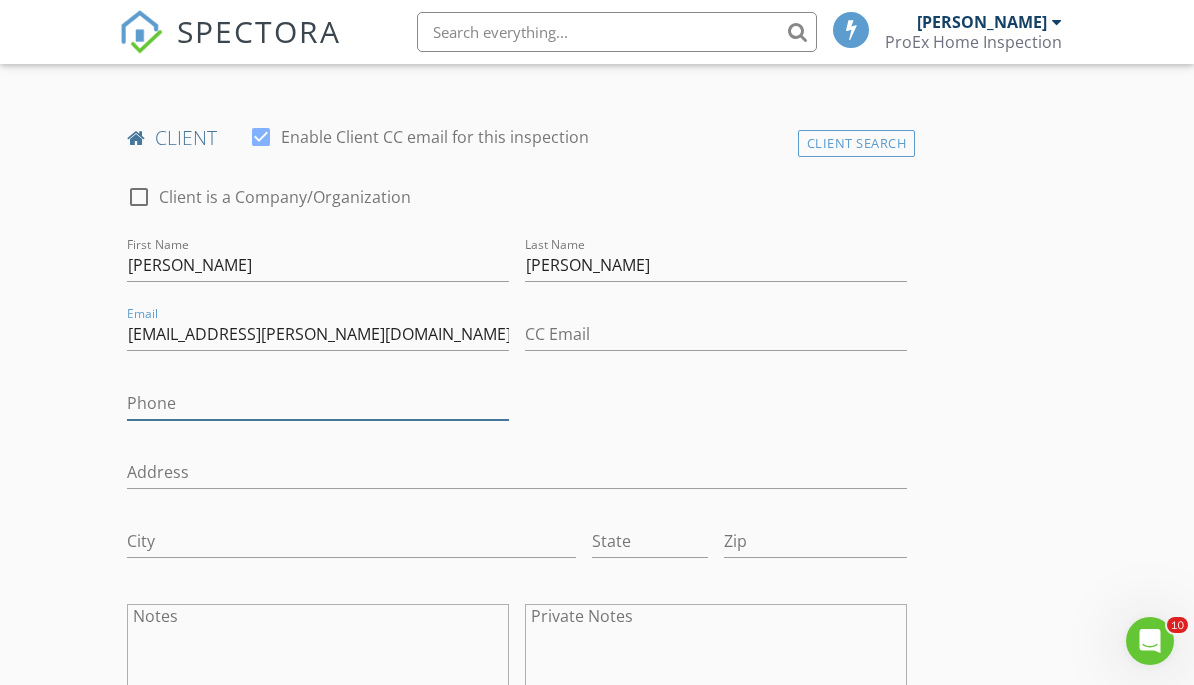 click on "Phone" at bounding box center [318, 403] 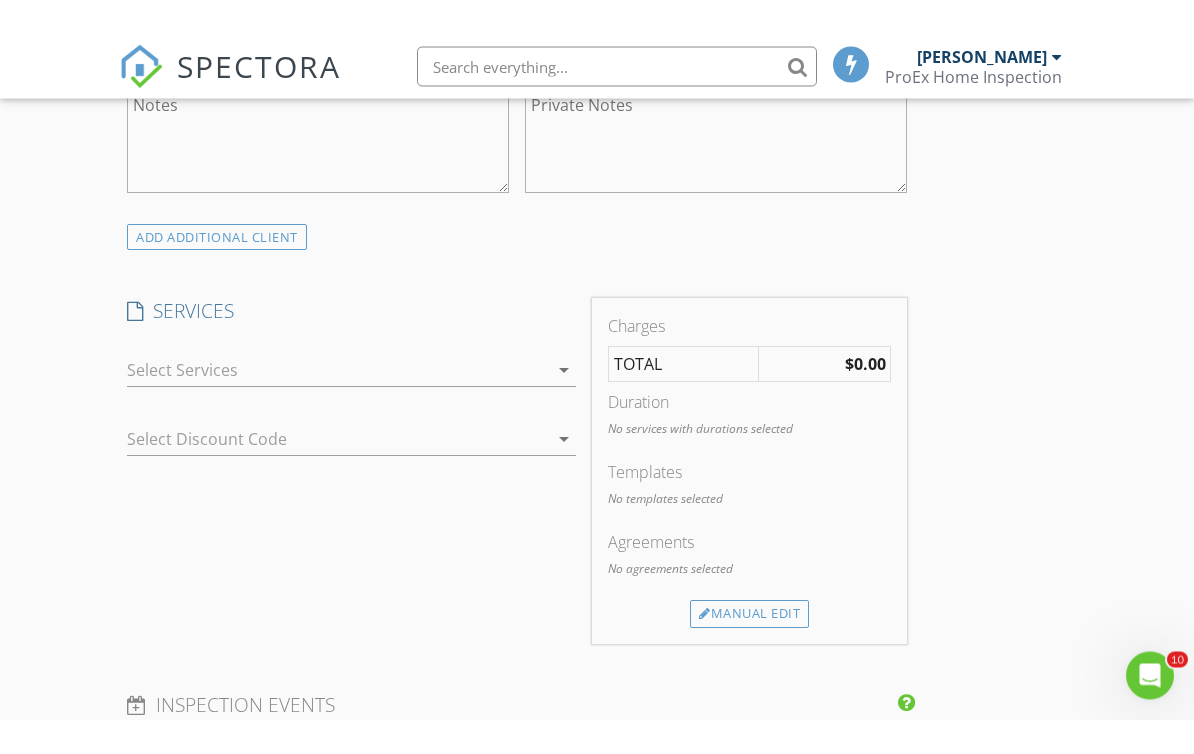 scroll, scrollTop: 1584, scrollLeft: 0, axis: vertical 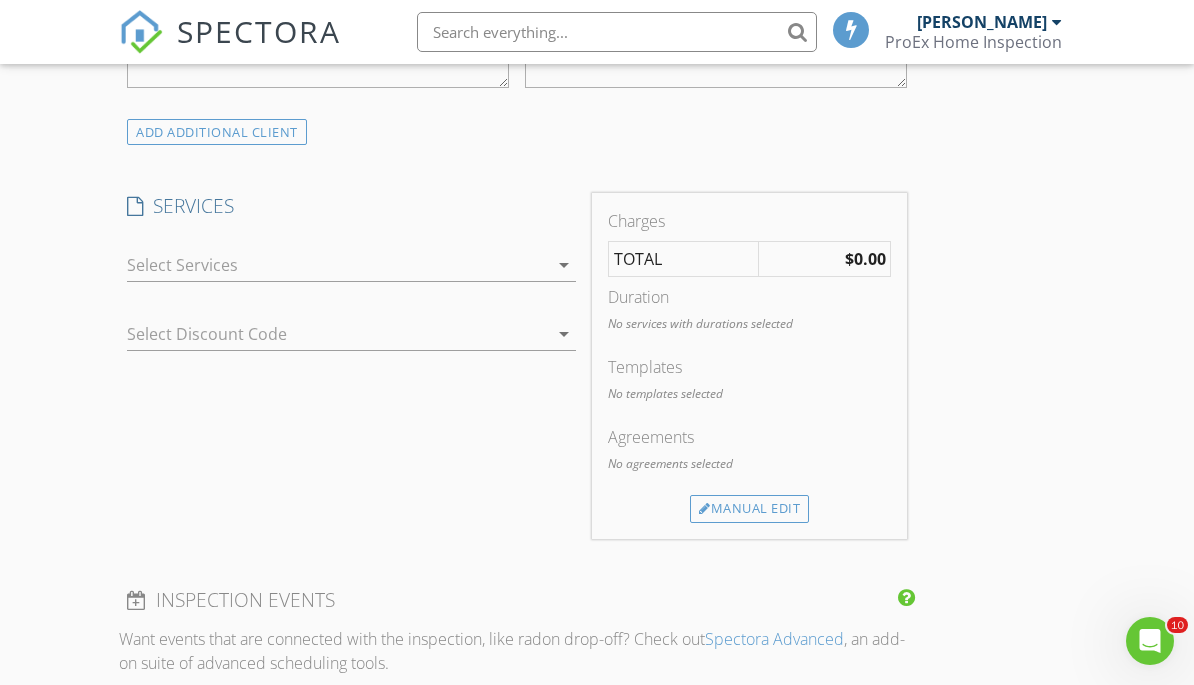 type on "[PHONE_NUMBER]" 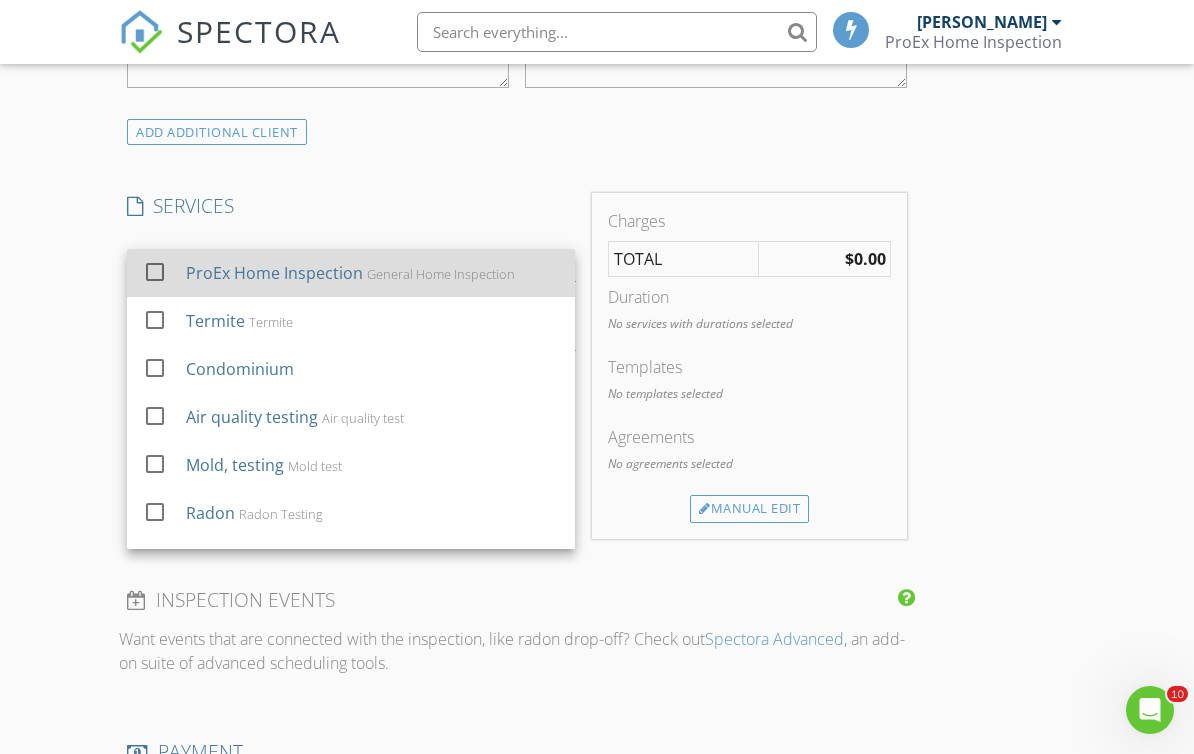 click at bounding box center (155, 272) 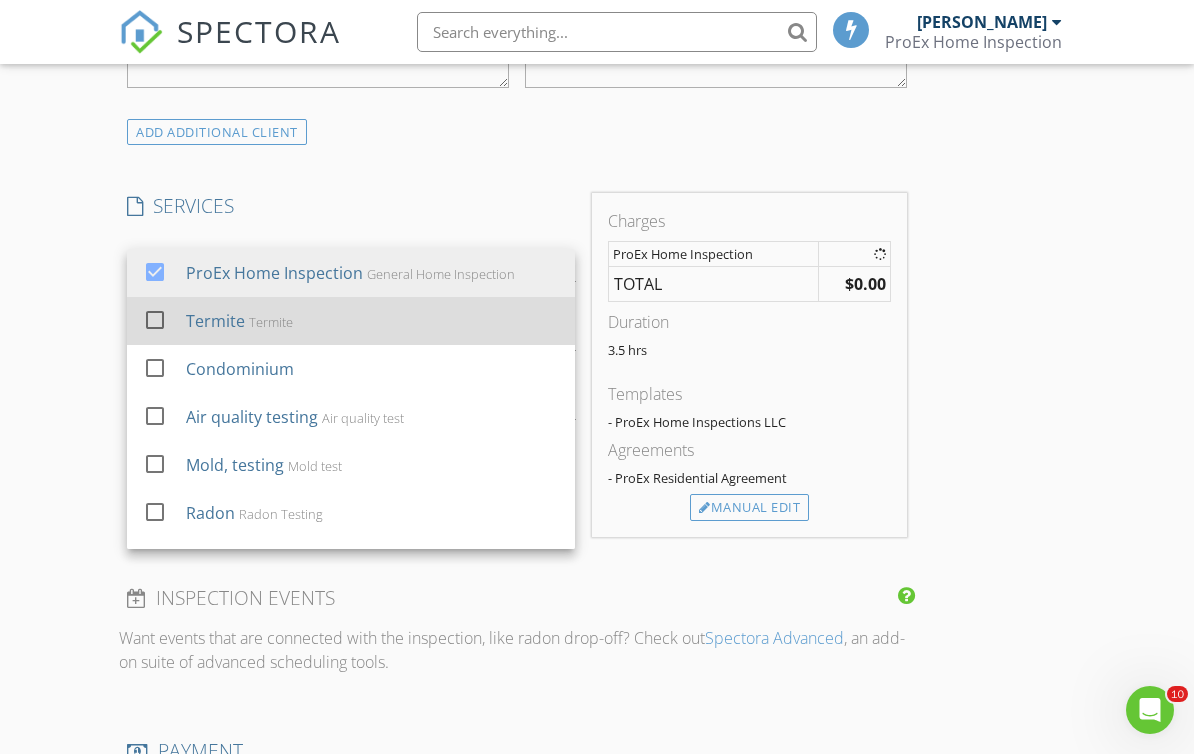 click at bounding box center (155, 320) 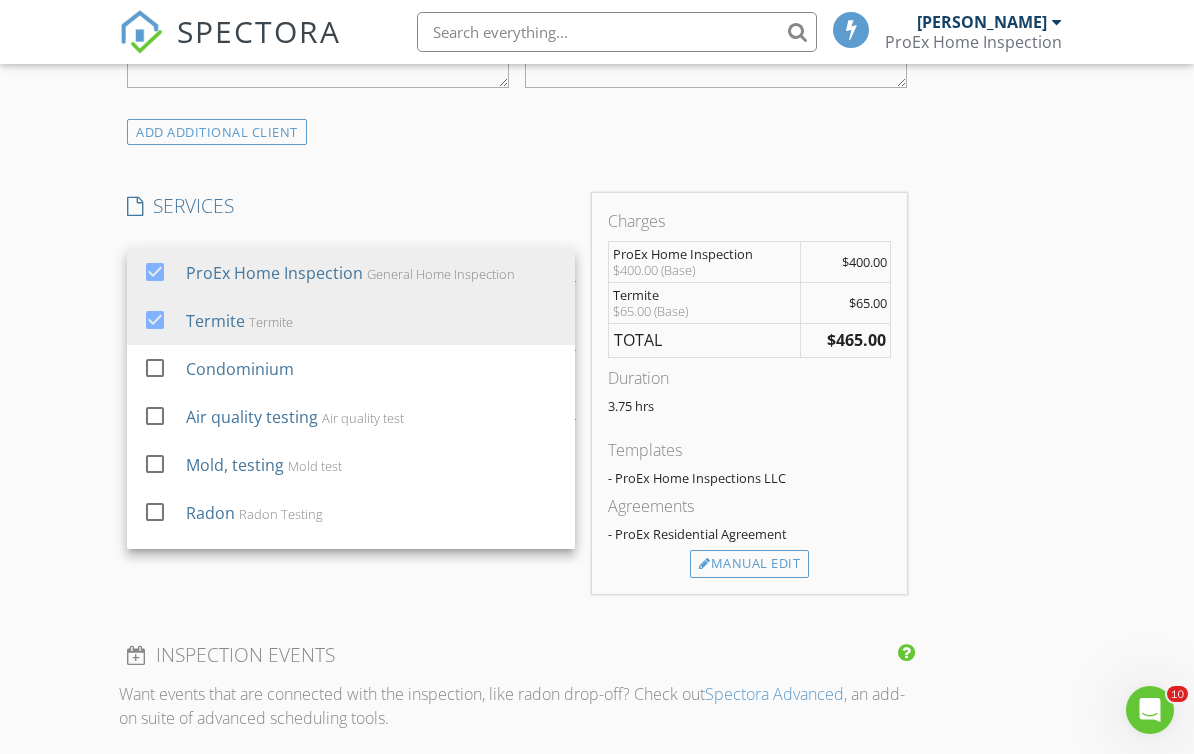 click on "INSPECTOR(S)
check_box   Travis Dooley   PRIMARY   Travis Dooley arrow_drop_down   check_box_outline_blank Travis Dooley specifically requested
Date/Time
07/17/2025 10:00 AM
Location
Address Search       Address 10304 Charleswood Rd   Unit   City Louisville   State KY   Zip 40229   County Jefferson     Square Feet 1151   Year Built 1988   Foundation arrow_drop_down     Travis Dooley     16.7 miles     (26 minutes)
client
check_box Enable Client CC email for this inspection   Client Search     check_box_outline_blank Client is a Company/Organization     First Name Tanya   Last Name Morris   Email stk.morris@gmail.com   CC Email   Phone 502-338-9099   Address   City   State   Zip       Notes   Private Notes
ADD ADDITIONAL client
SERVICES
check_box   ProEx Home Inspection" at bounding box center [596, 439] 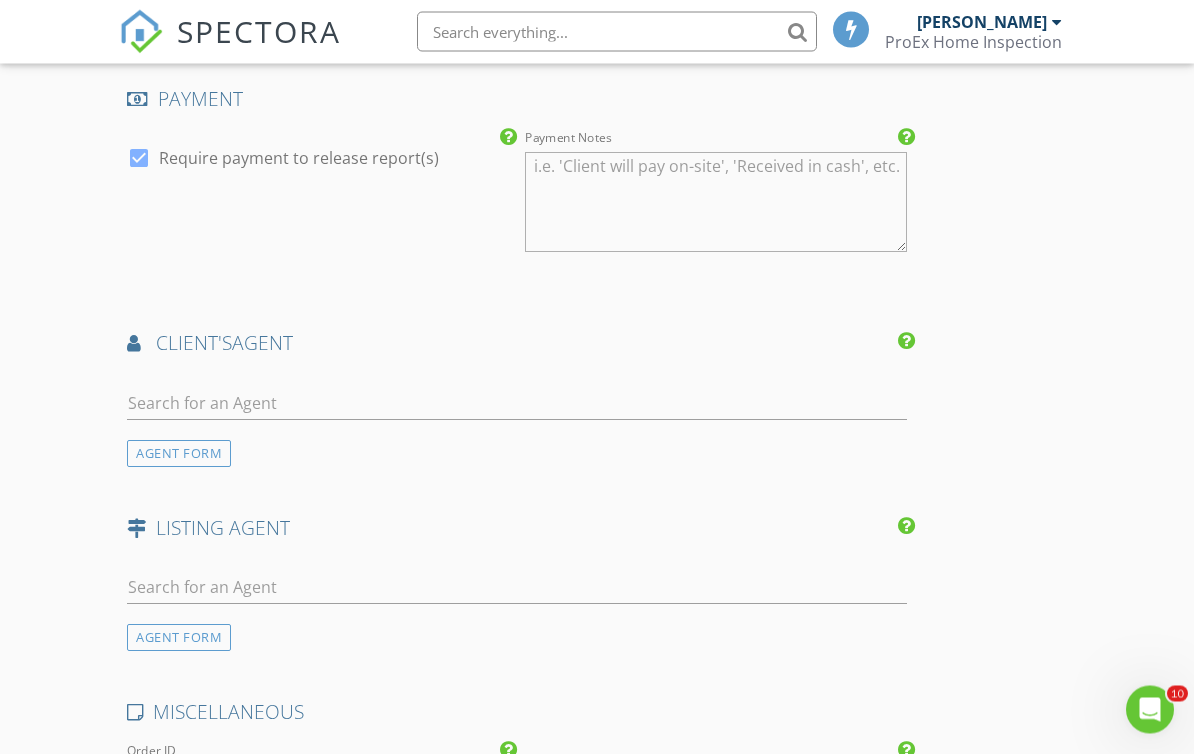 scroll, scrollTop: 2295, scrollLeft: 0, axis: vertical 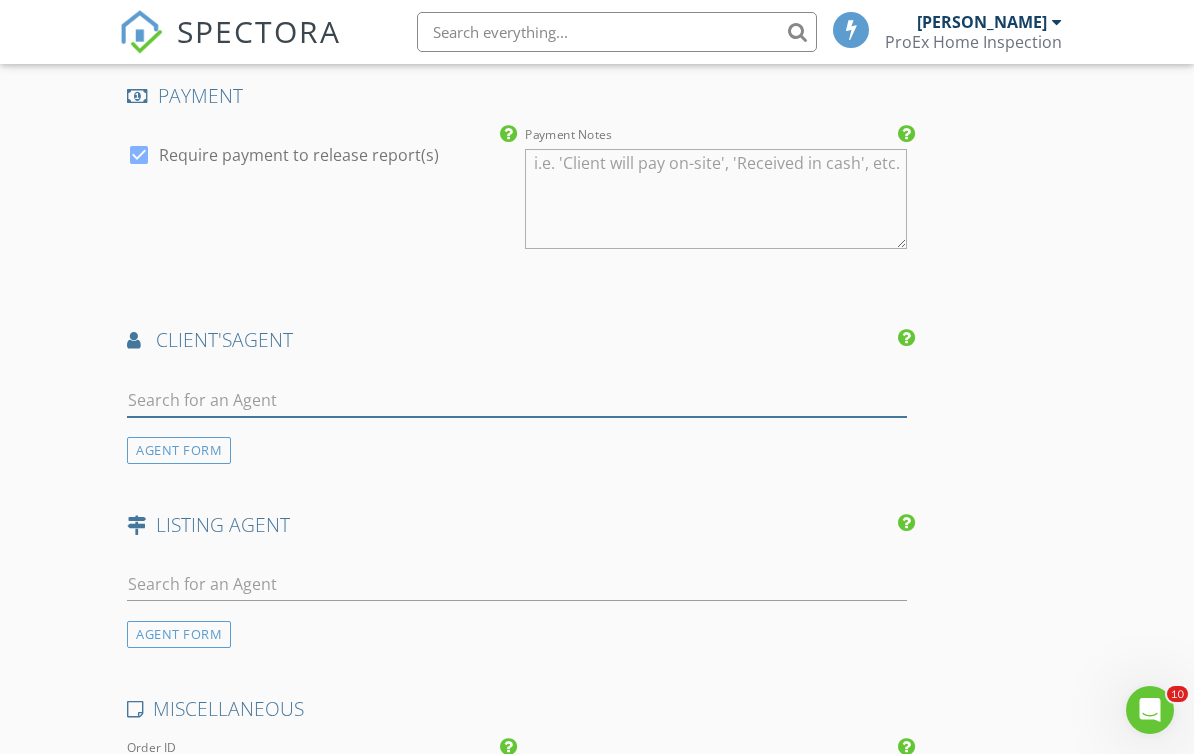 click at bounding box center [517, 400] 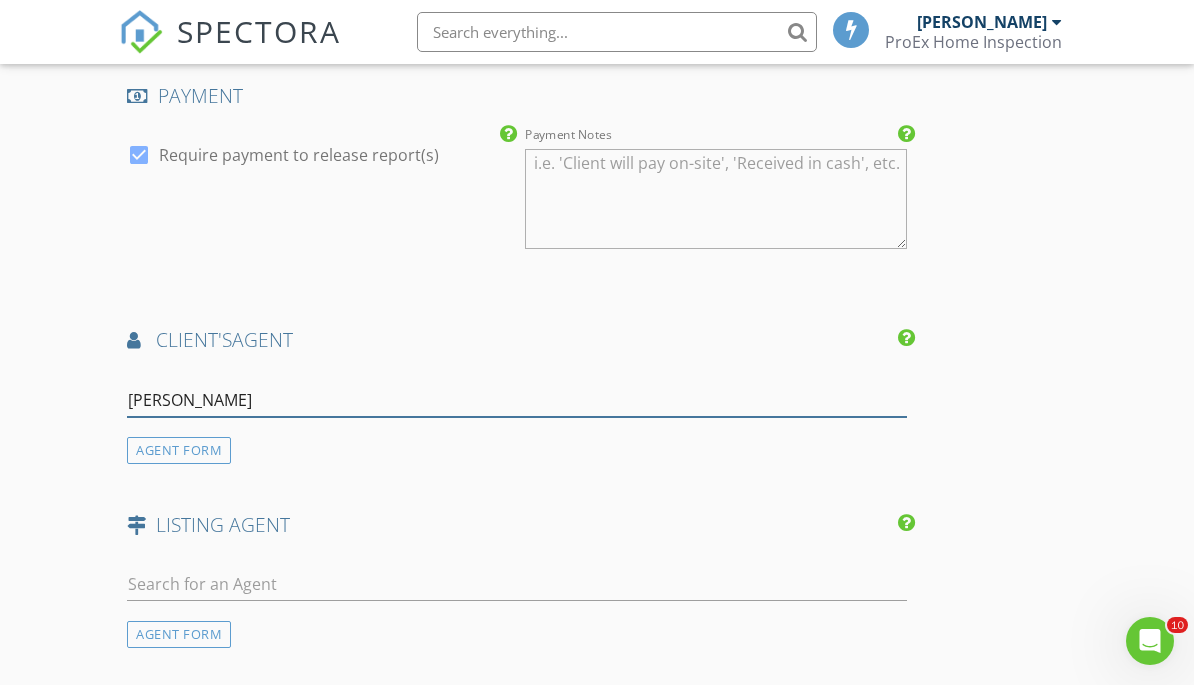 type on "Bobb" 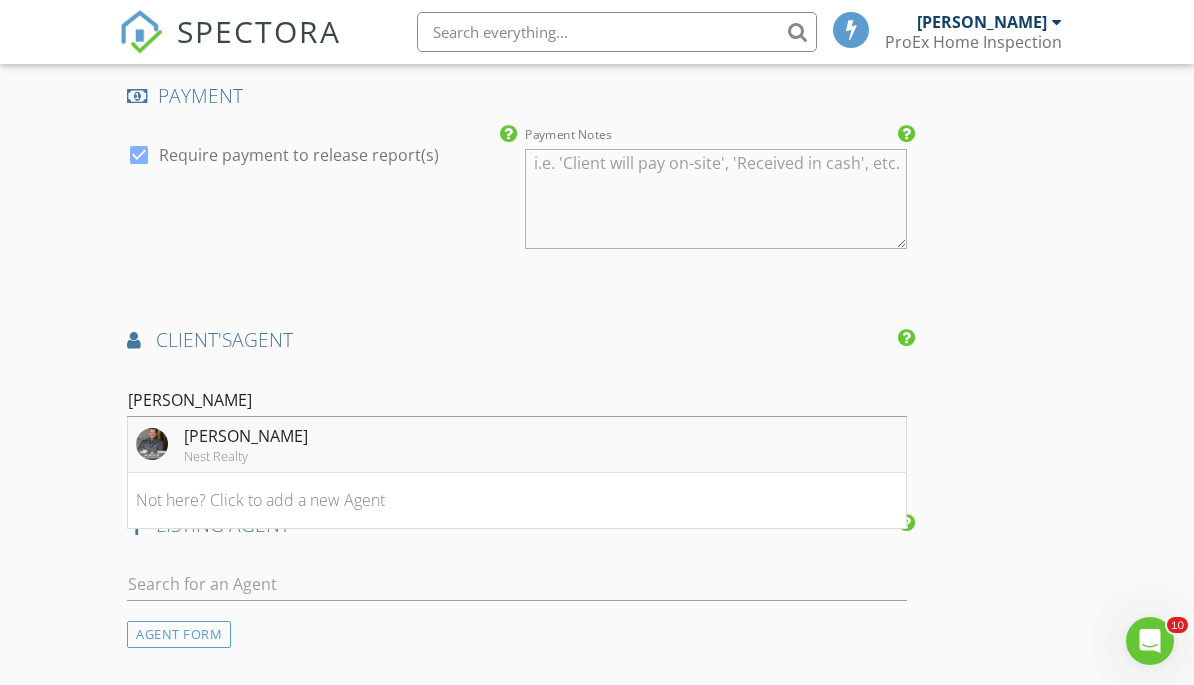 click on "Bobby Harding
Nest Realty" at bounding box center (517, 445) 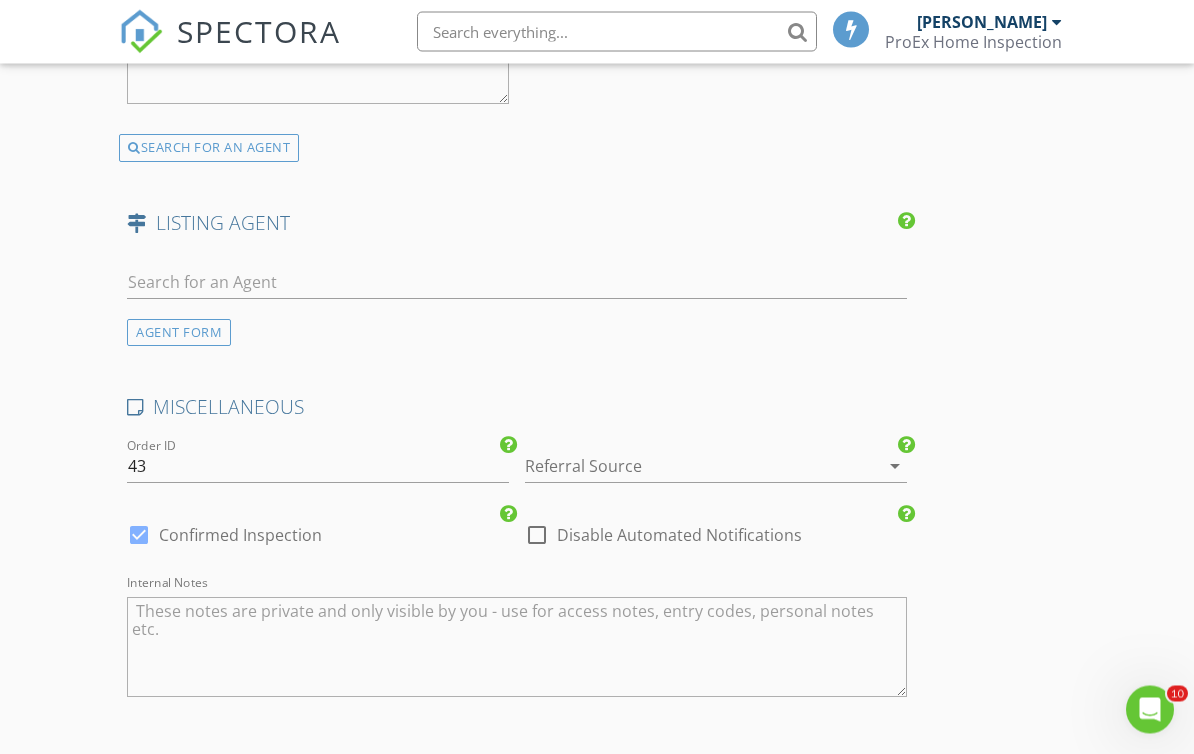 scroll, scrollTop: 3269, scrollLeft: 0, axis: vertical 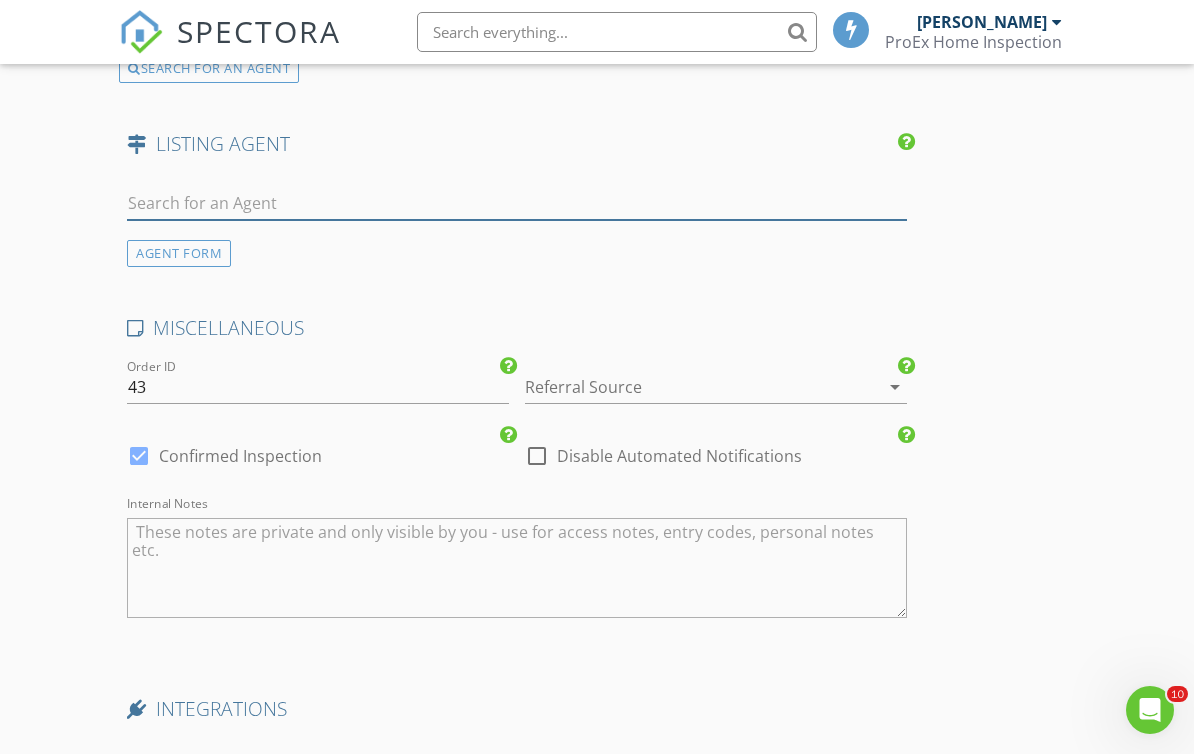 click at bounding box center (517, 203) 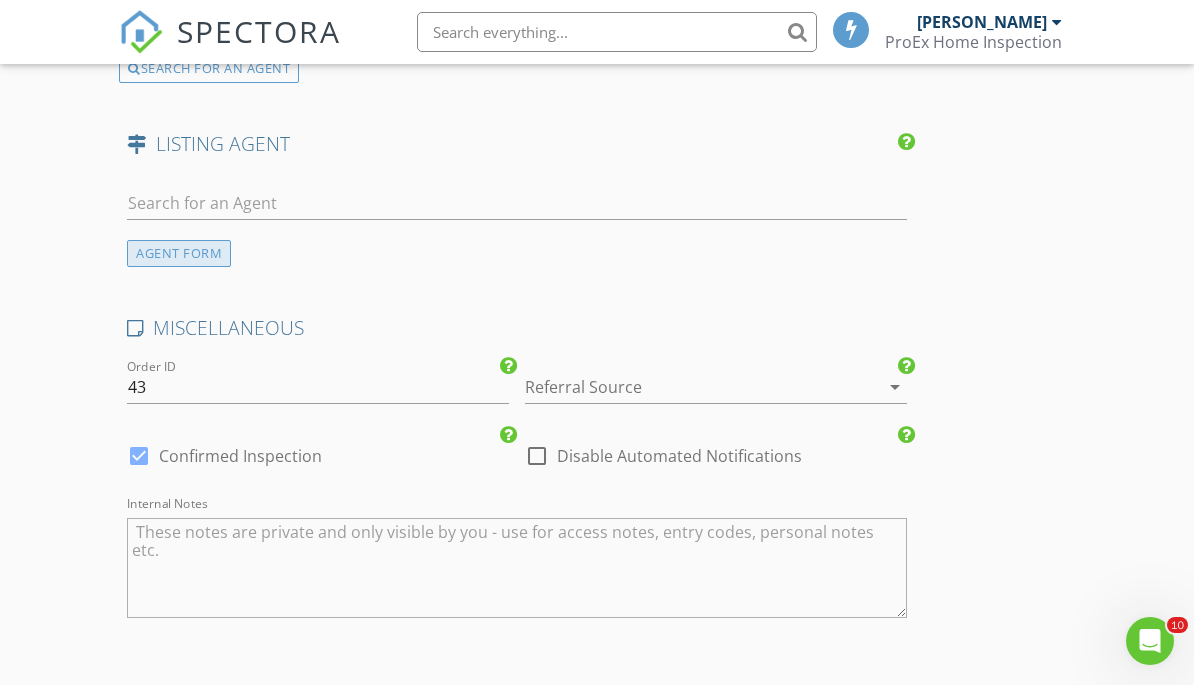click on "AGENT FORM" at bounding box center (179, 253) 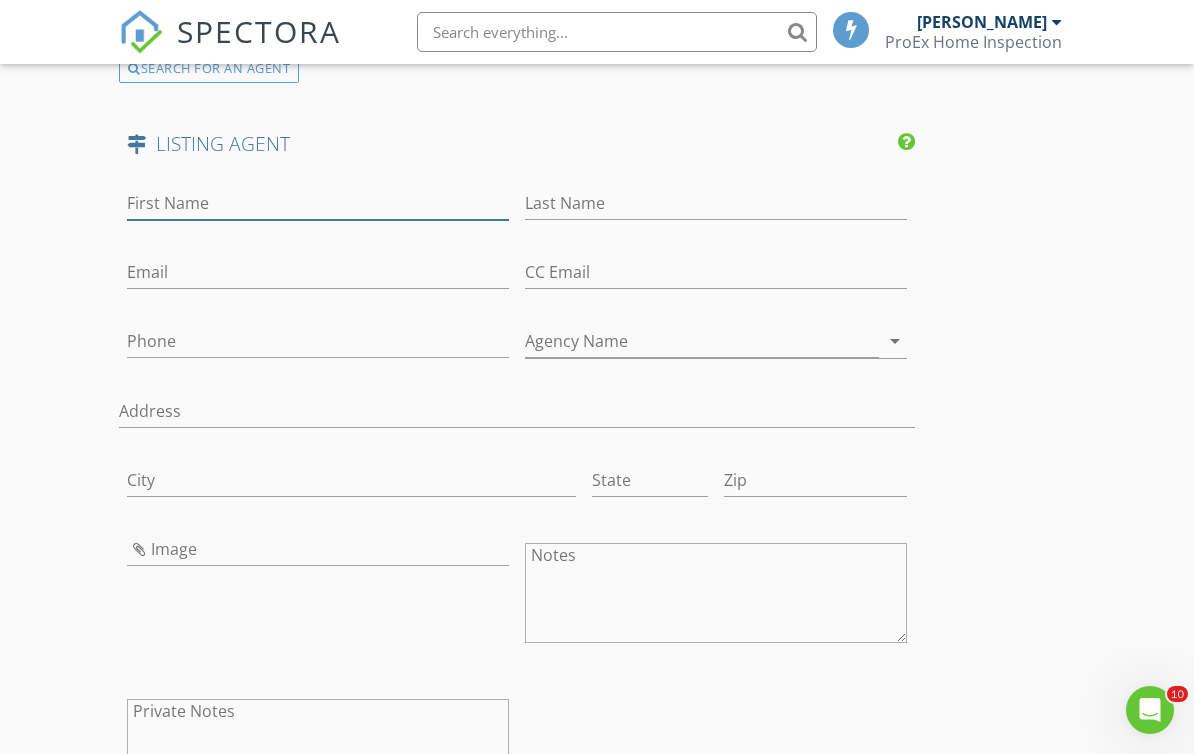 click on "First Name" at bounding box center (318, 203) 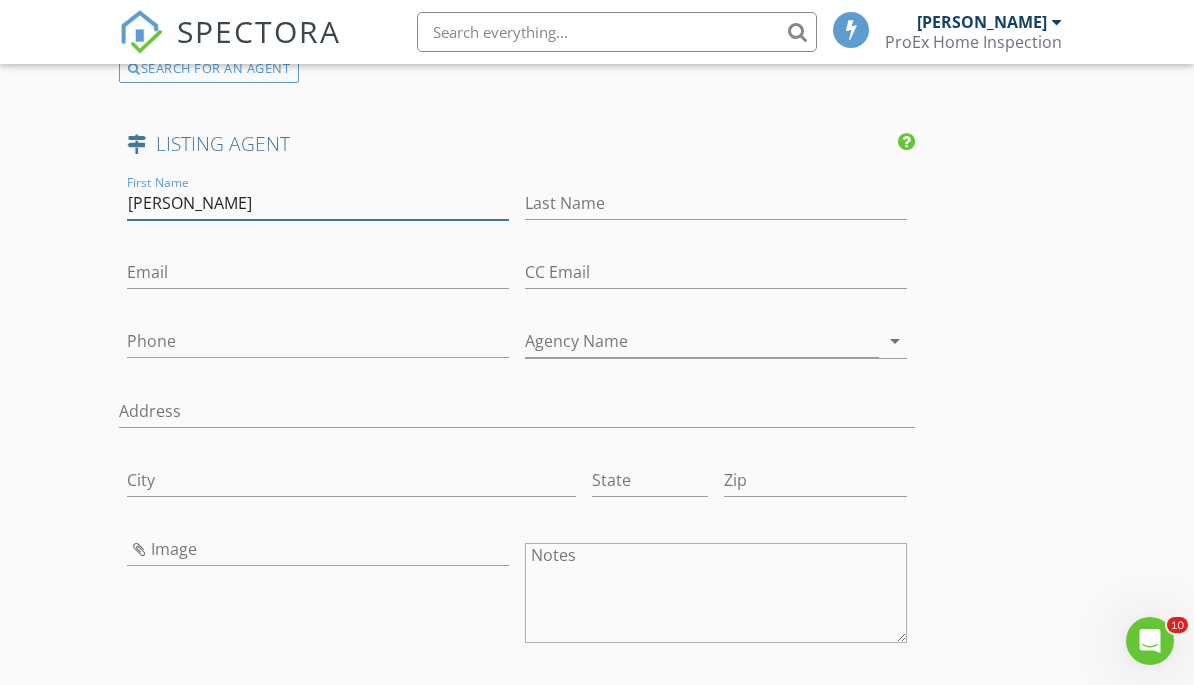 type on "Ashley" 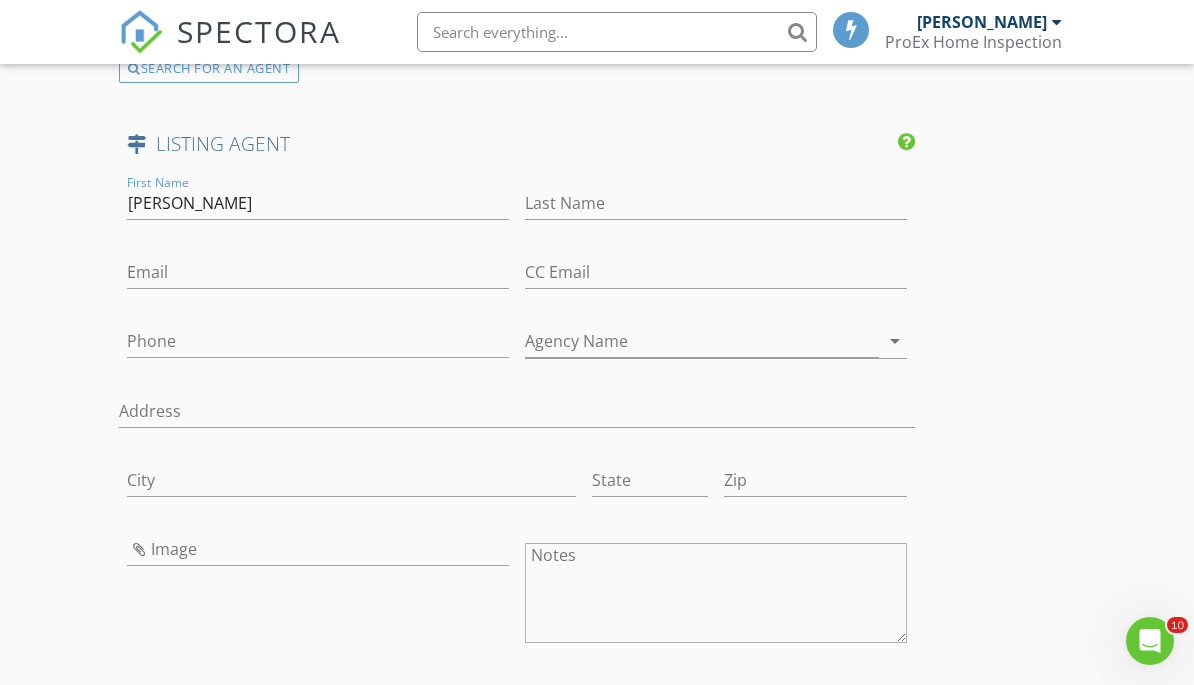 click at bounding box center (716, 234) 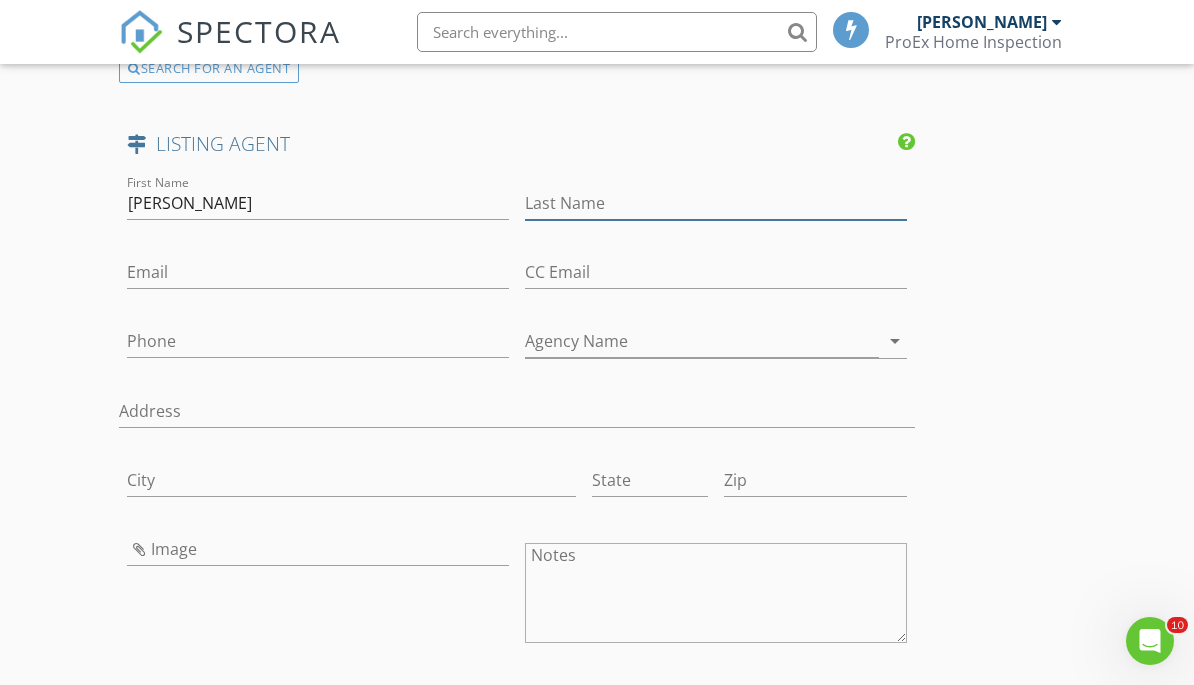 click on "Last Name" at bounding box center [716, 203] 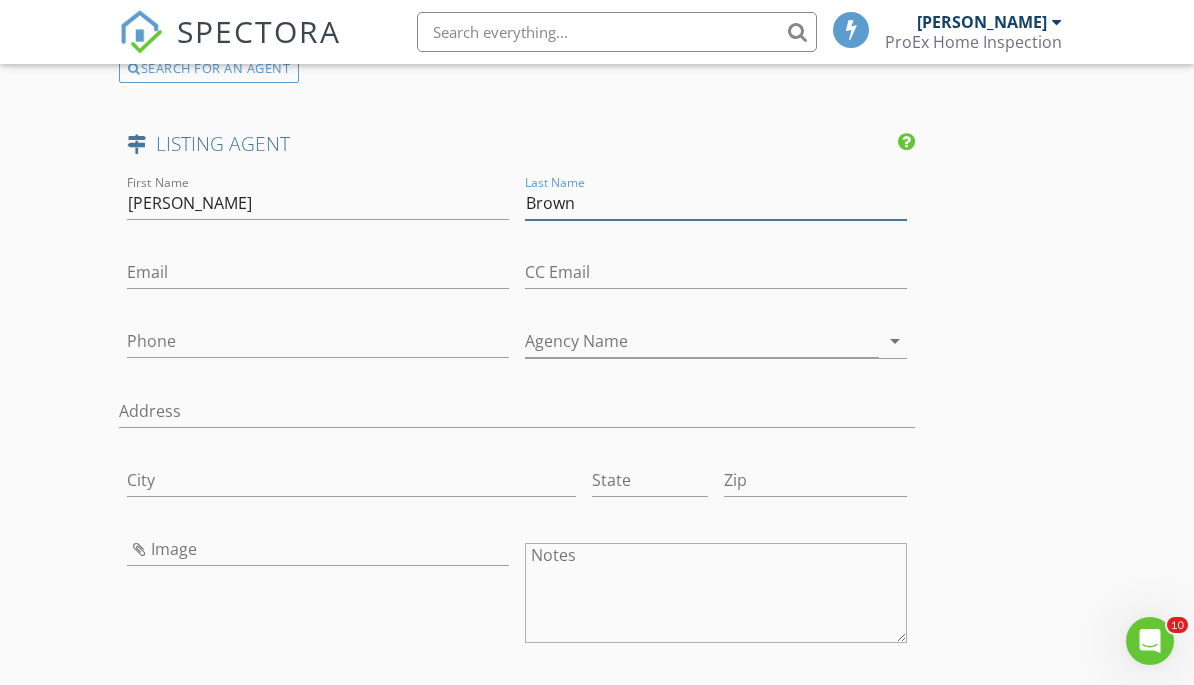 type on "Brown" 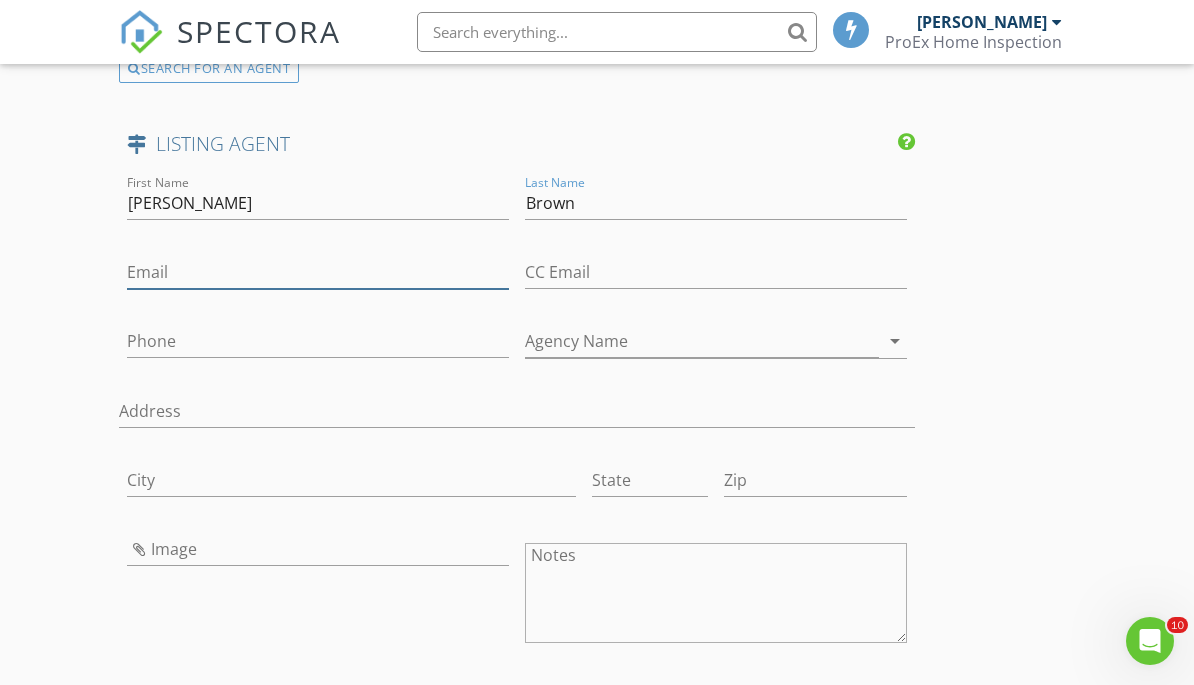 click on "Email" at bounding box center (318, 272) 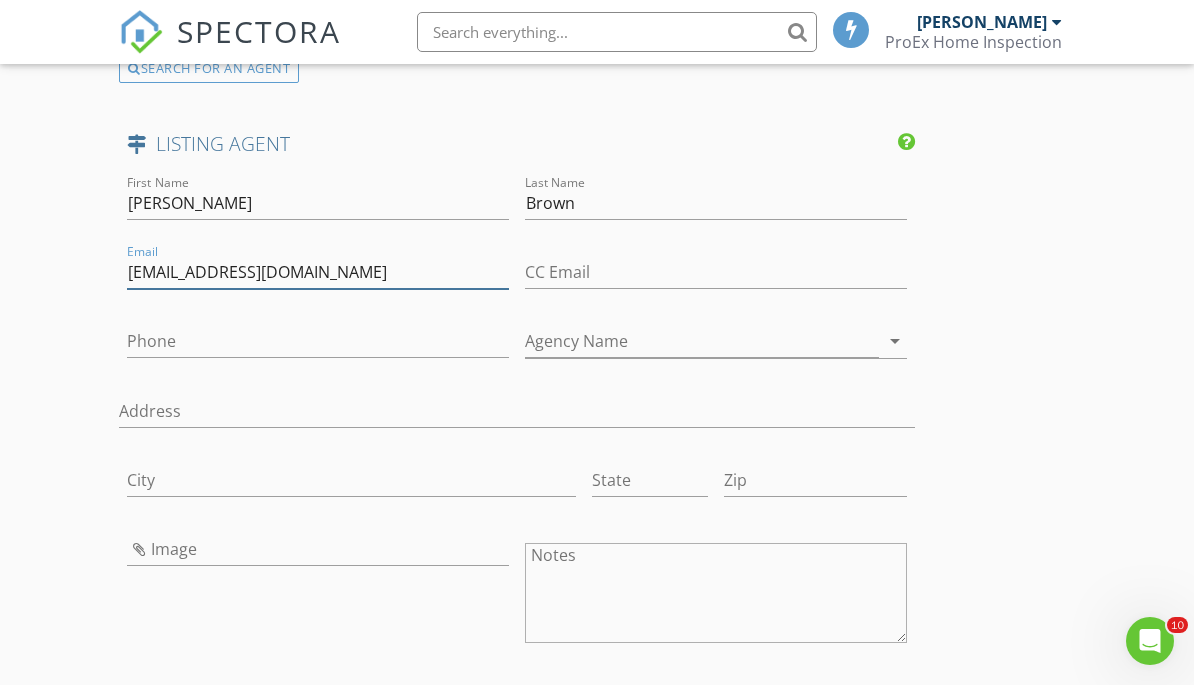 type on "Ashleybrown@homepagerealty.com" 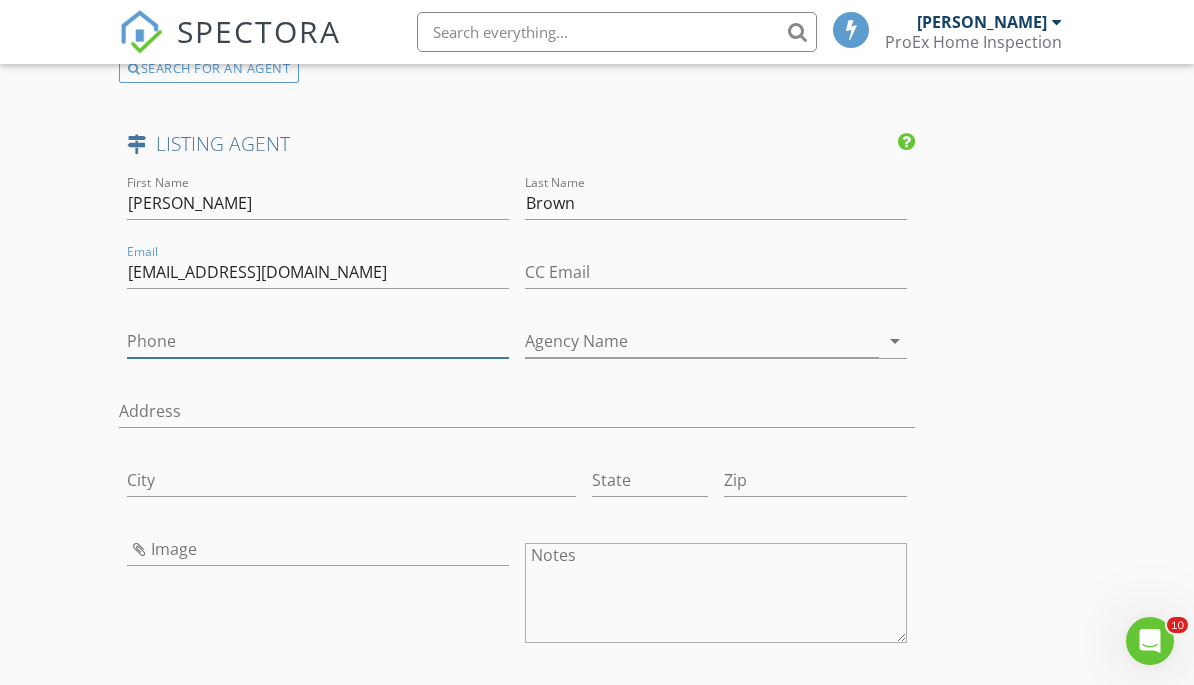click on "Phone" at bounding box center (318, 341) 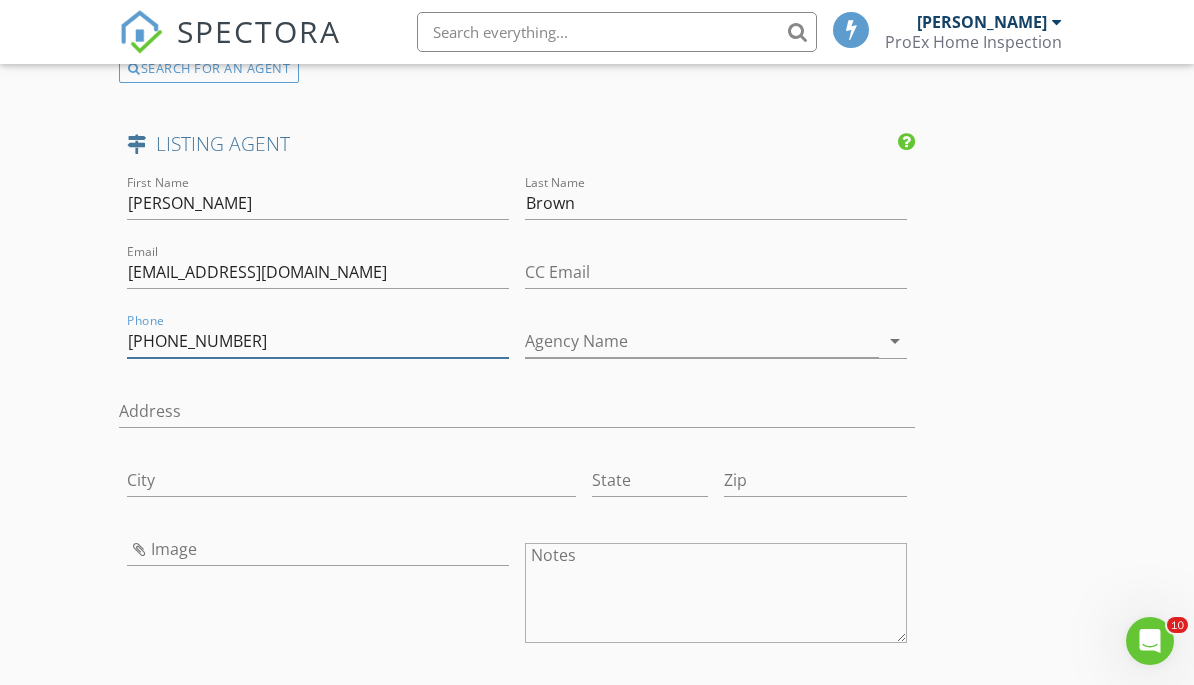 type on "[PHONE_NUMBER]" 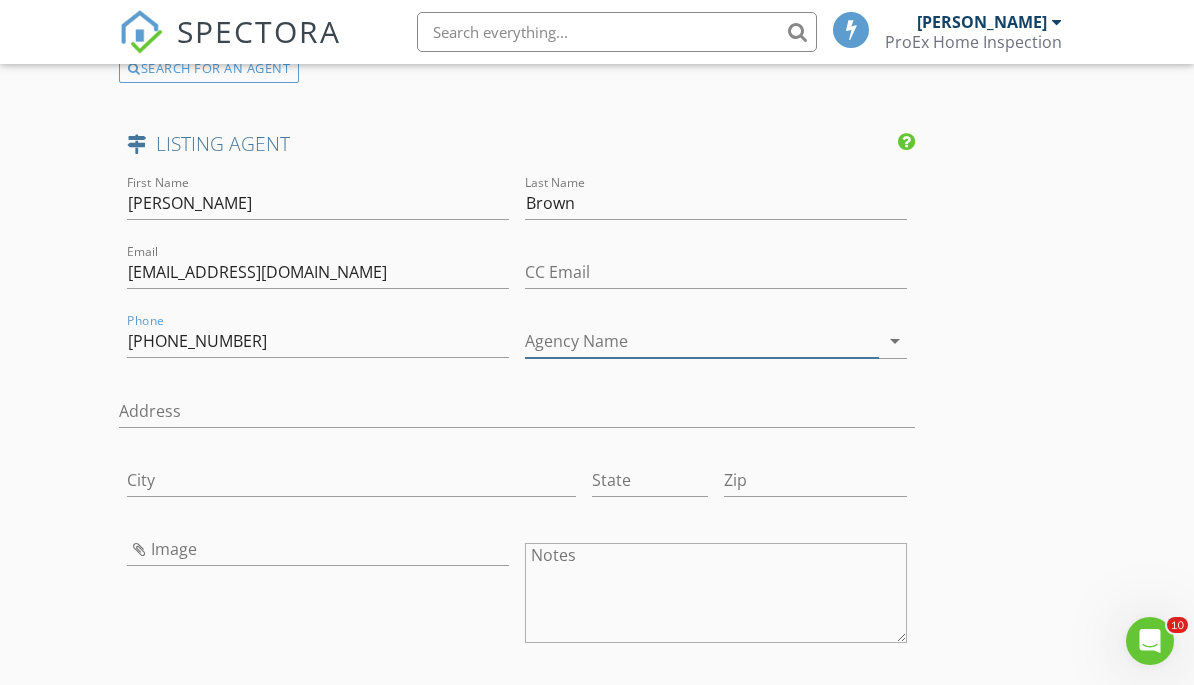 click on "Agency Name" at bounding box center [702, 341] 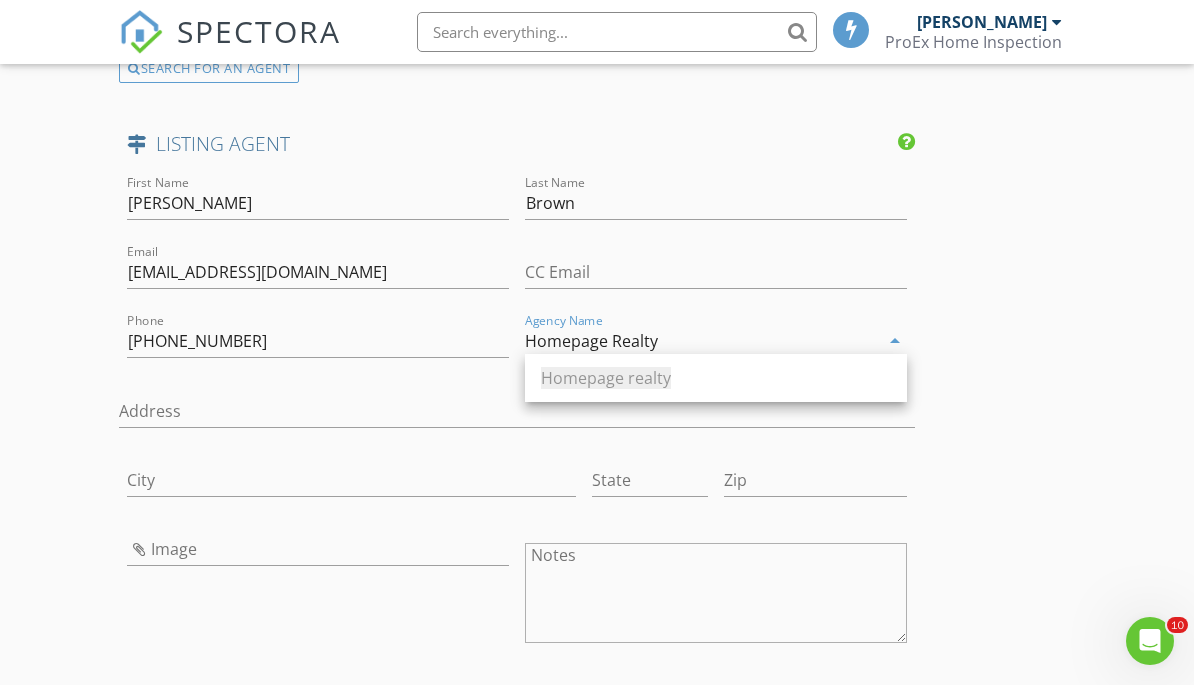 click on "Homepage Realty" at bounding box center (702, 341) 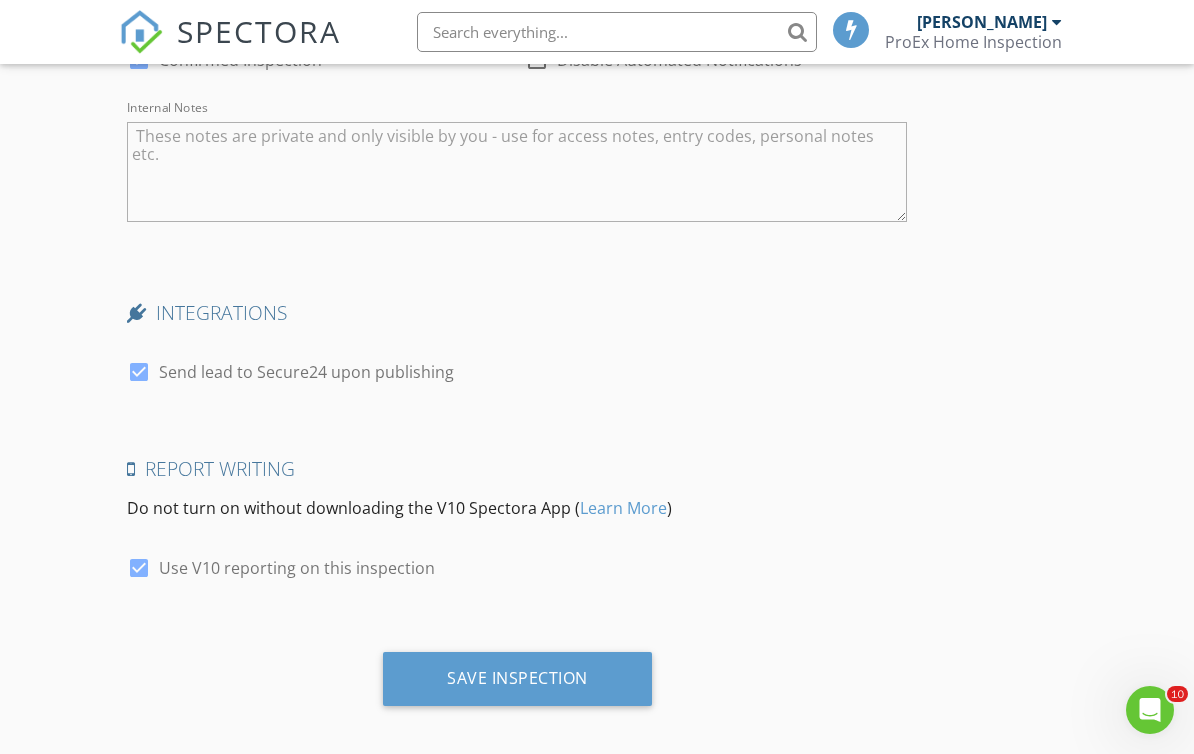 scroll, scrollTop: 4262, scrollLeft: 0, axis: vertical 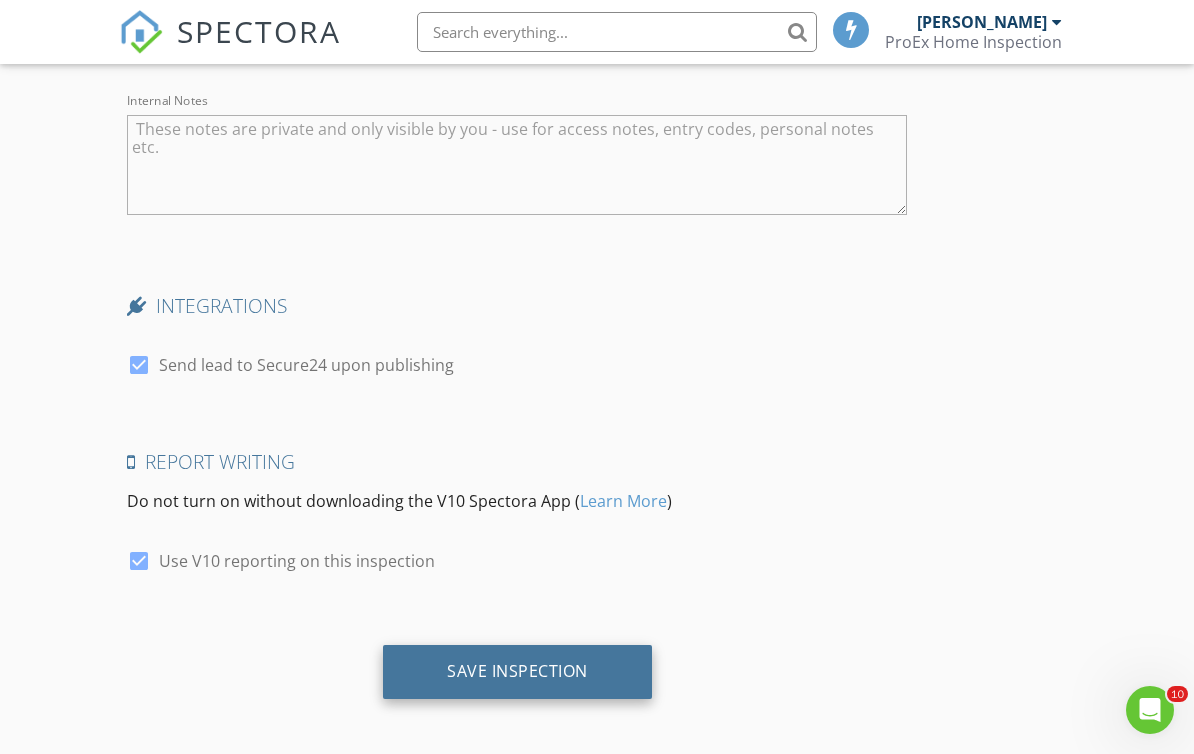 click on "Save Inspection" at bounding box center (517, 672) 